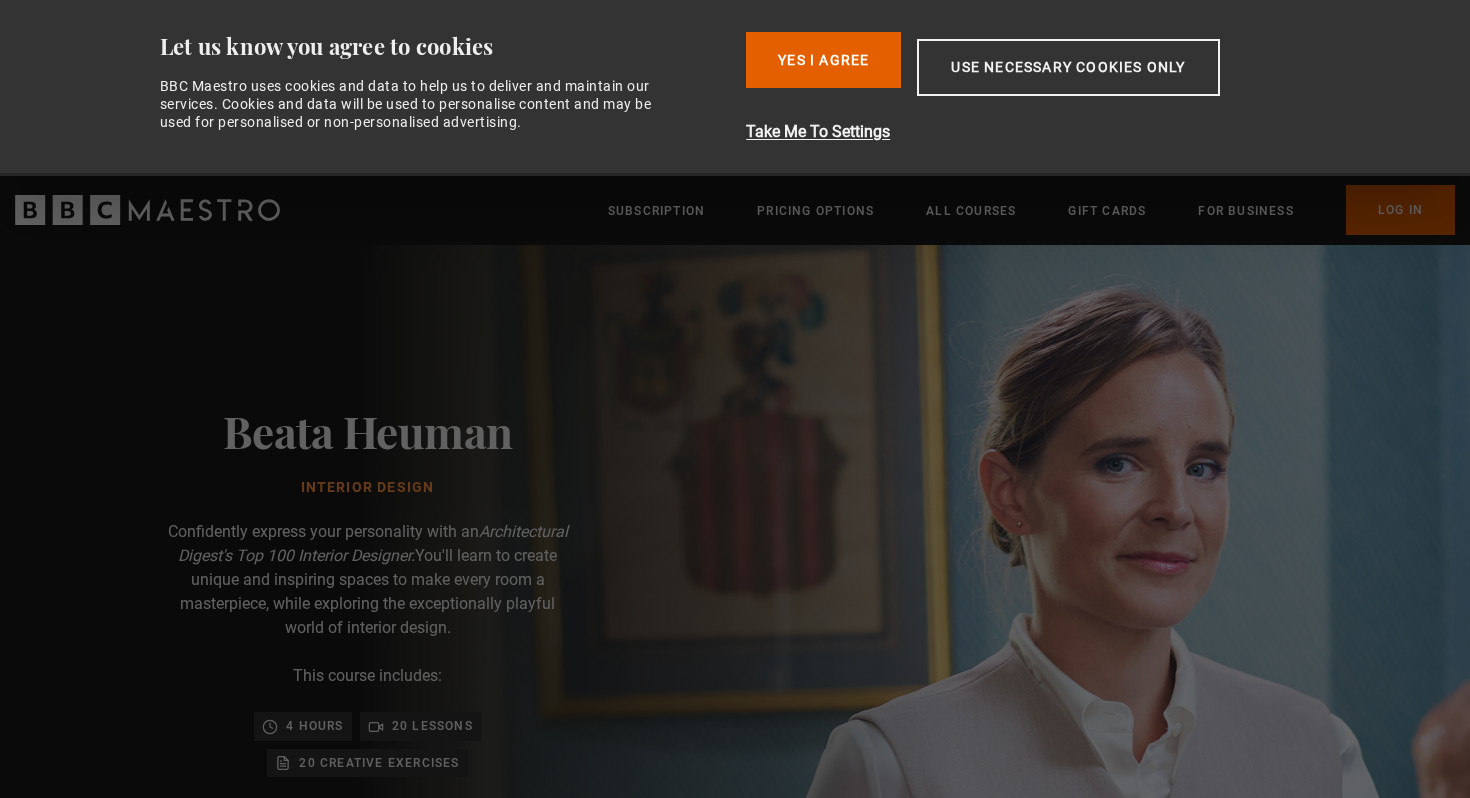 scroll, scrollTop: 0, scrollLeft: 0, axis: both 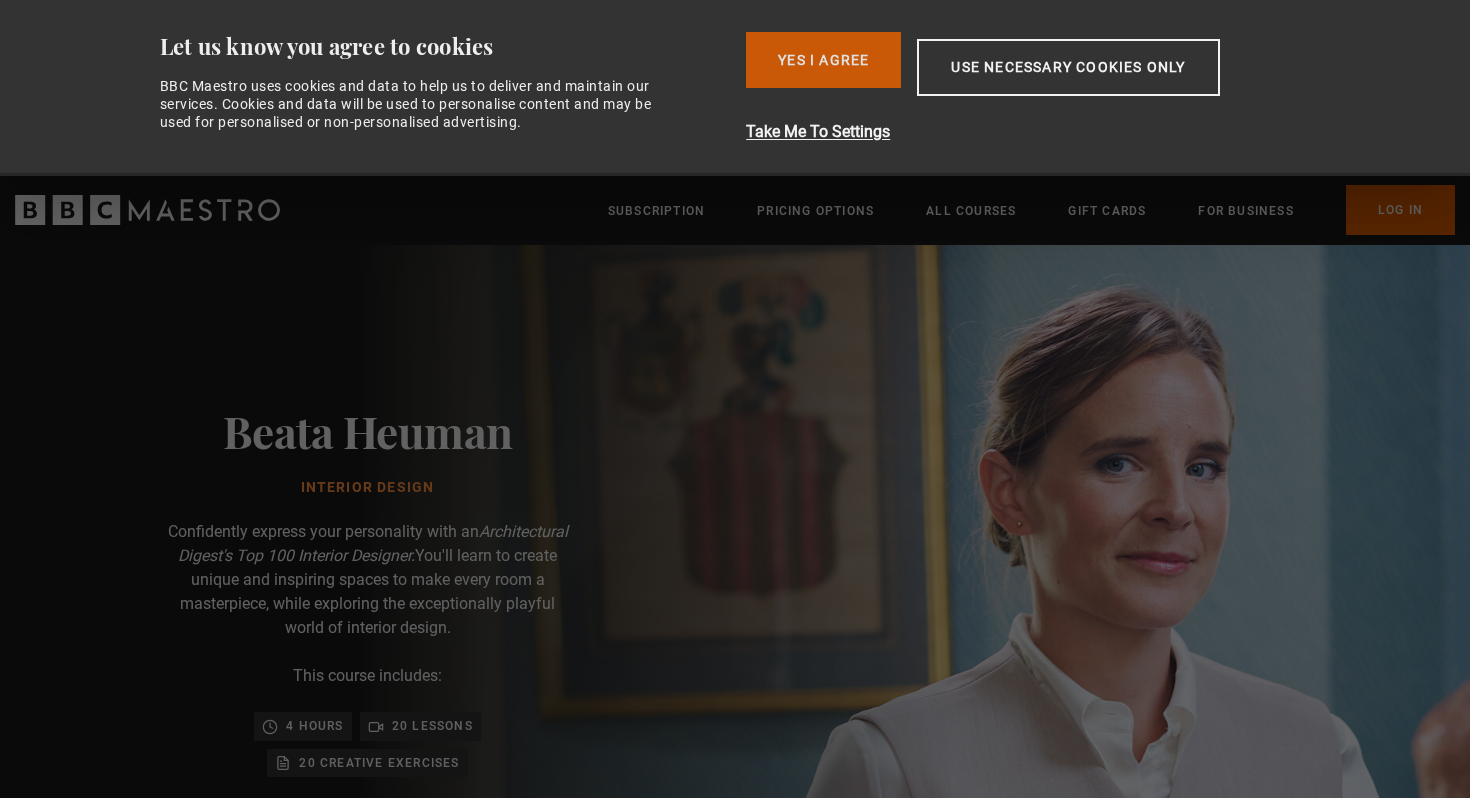 click on "Yes I Agree" at bounding box center (823, 60) 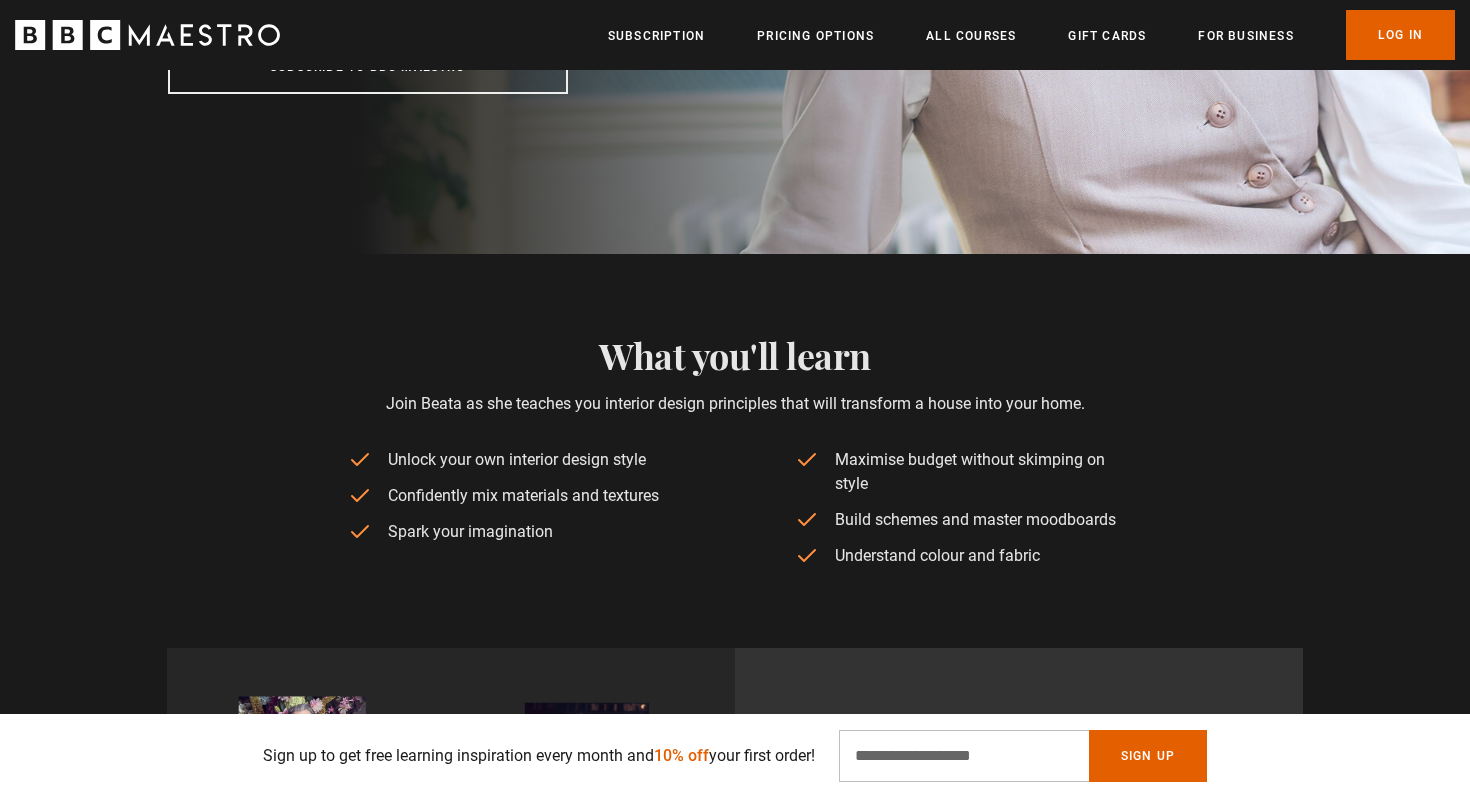scroll, scrollTop: 882, scrollLeft: 0, axis: vertical 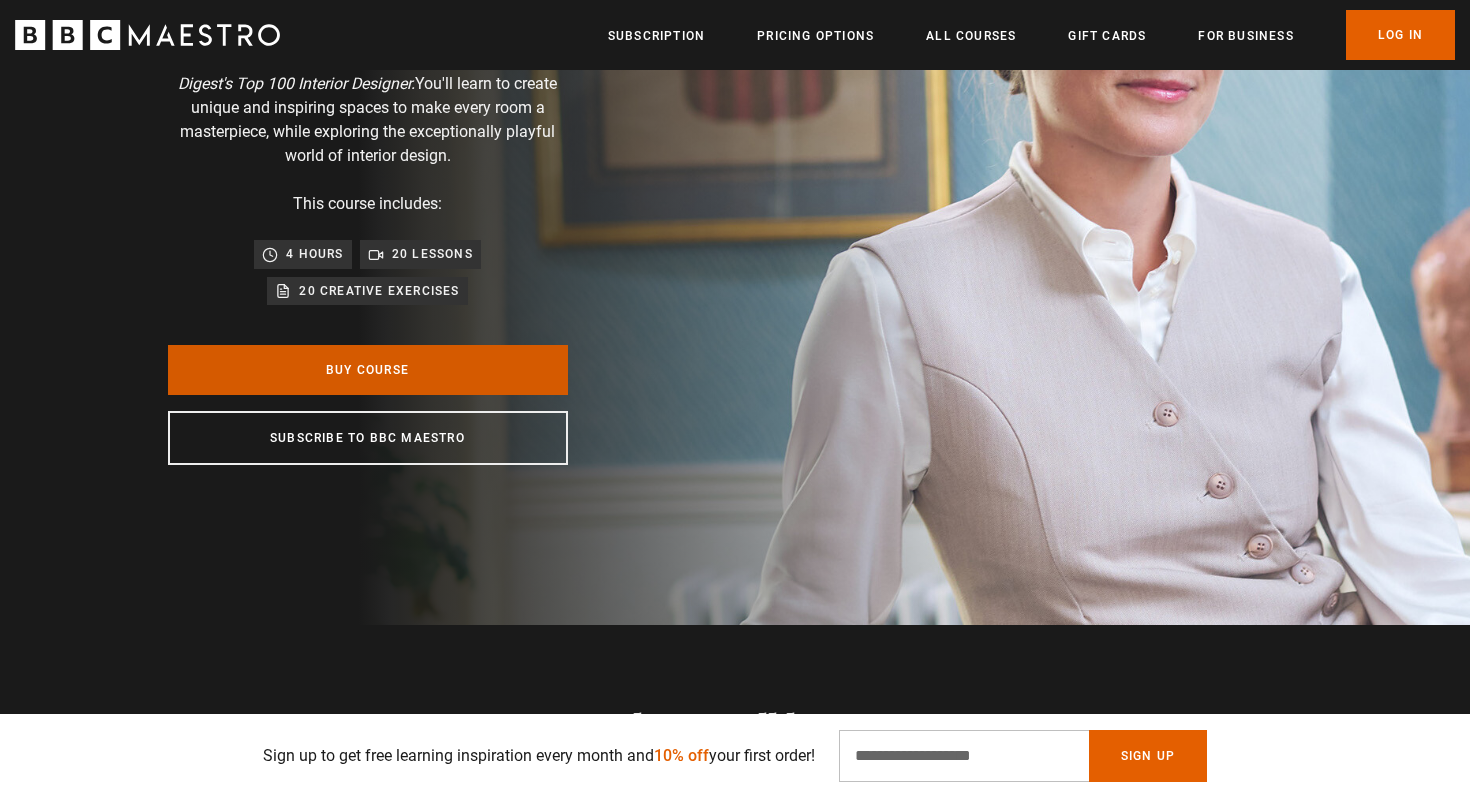 click on "Buy Course" at bounding box center [368, 370] 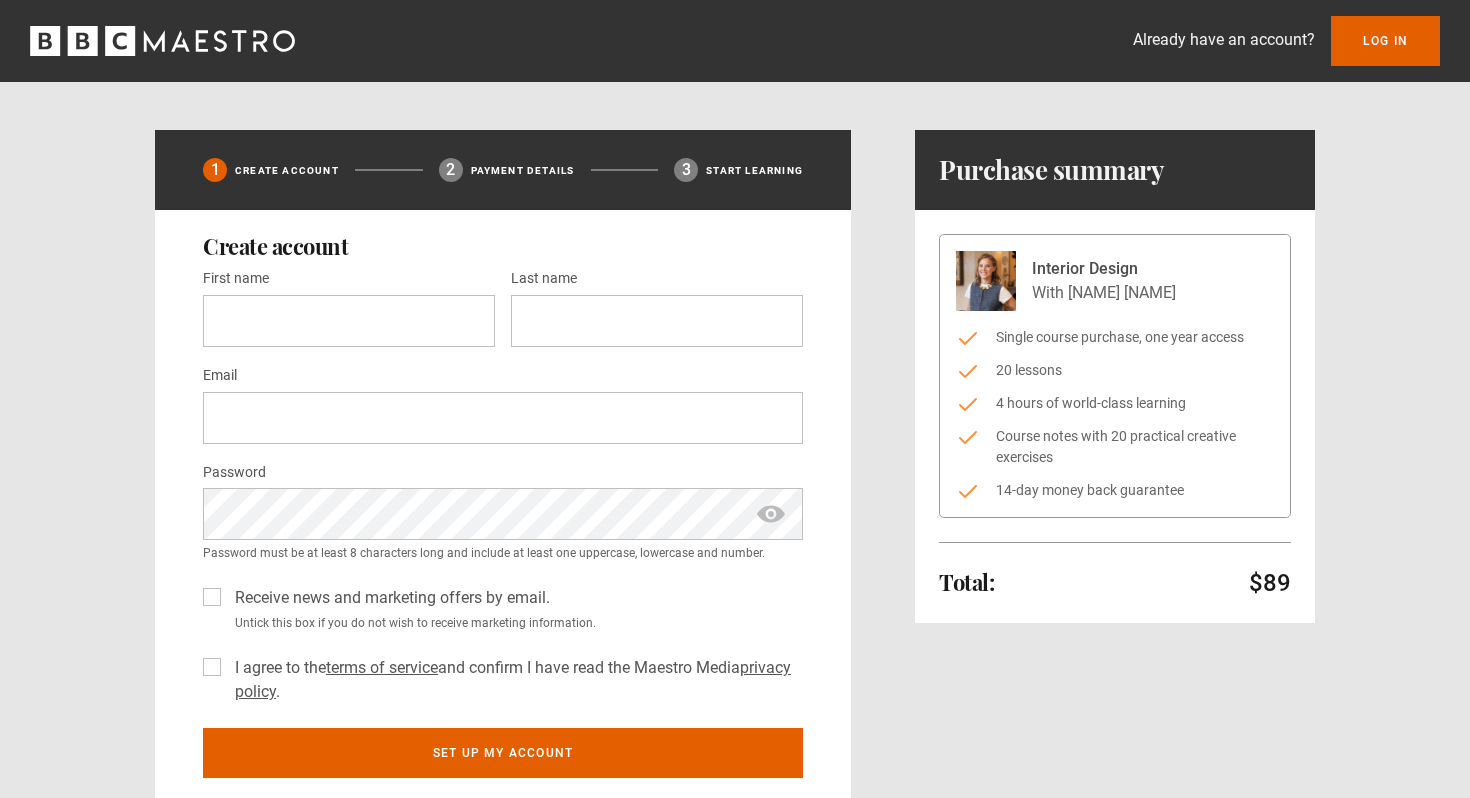 scroll, scrollTop: 0, scrollLeft: 0, axis: both 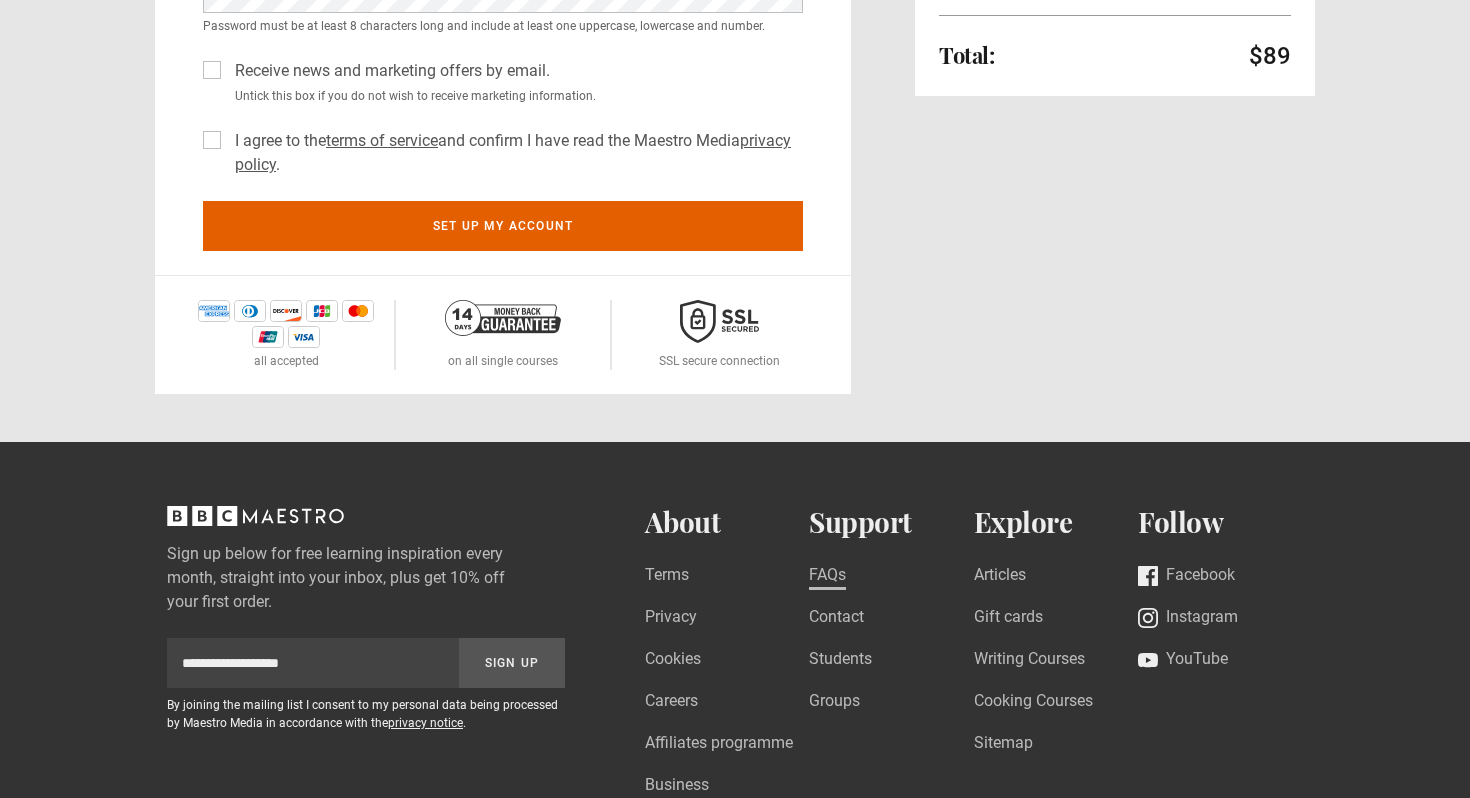click on "FAQs" at bounding box center [827, 576] 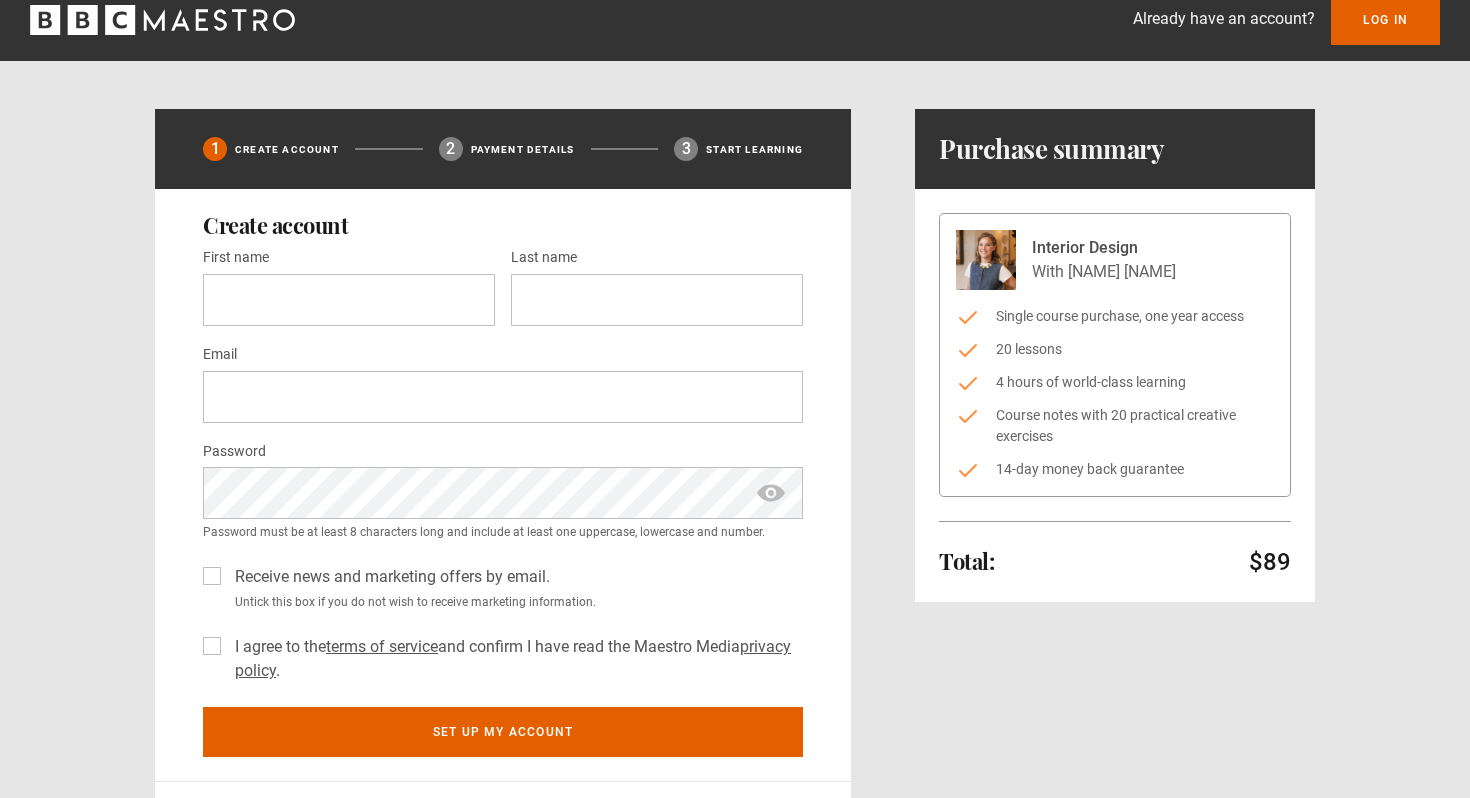 scroll, scrollTop: 0, scrollLeft: 0, axis: both 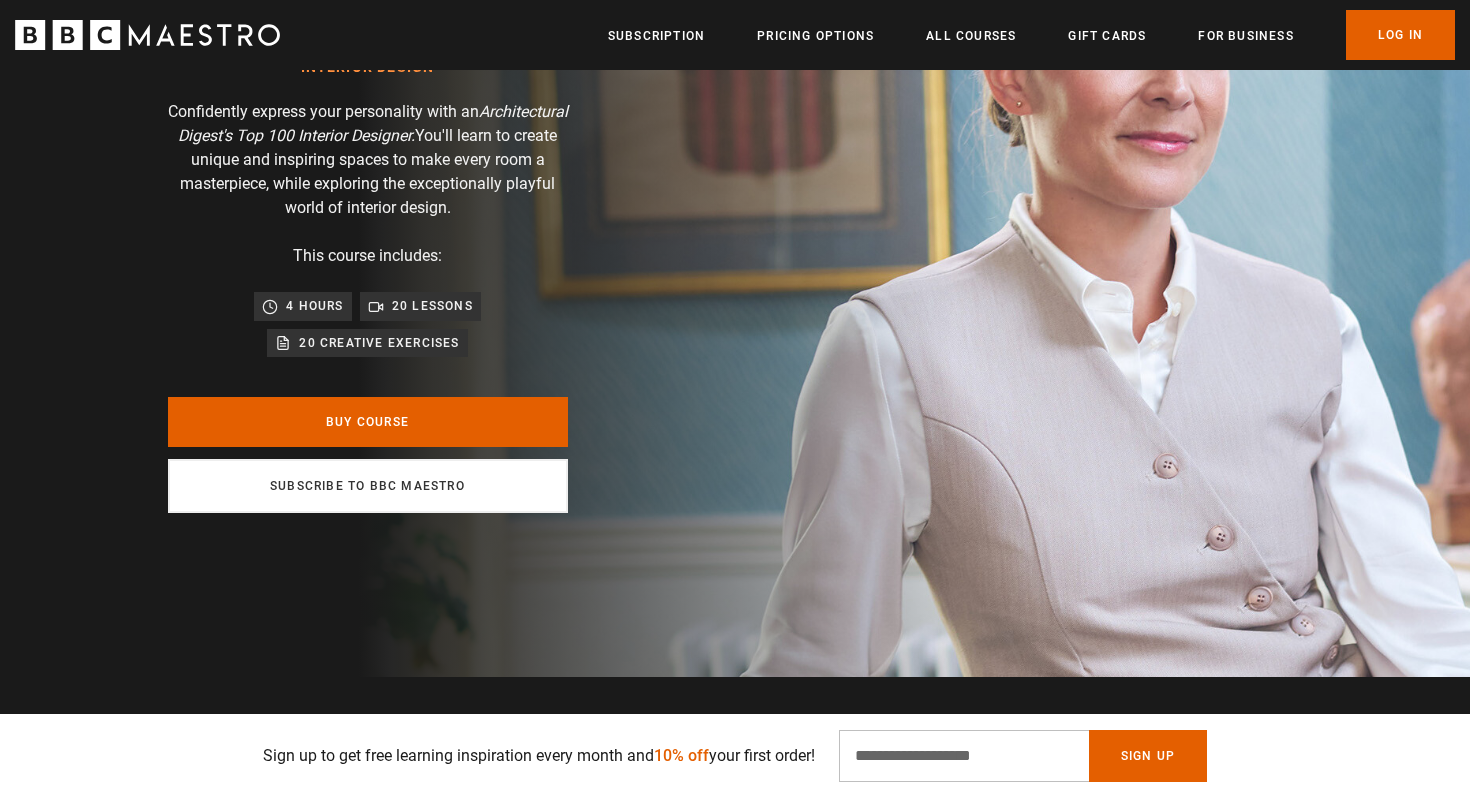 click on "Subscribe to BBC Maestro" at bounding box center (368, 486) 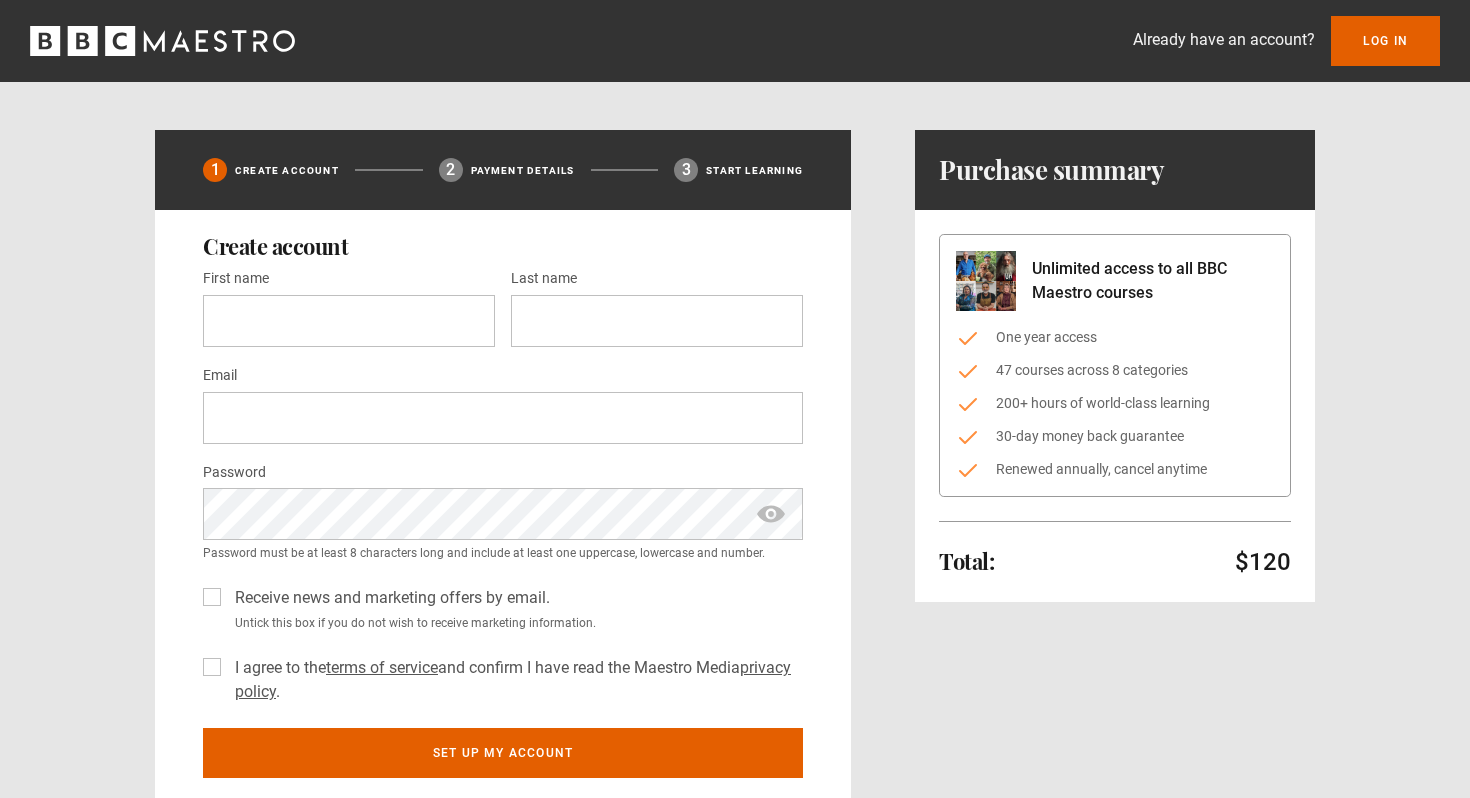 scroll, scrollTop: 0, scrollLeft: 0, axis: both 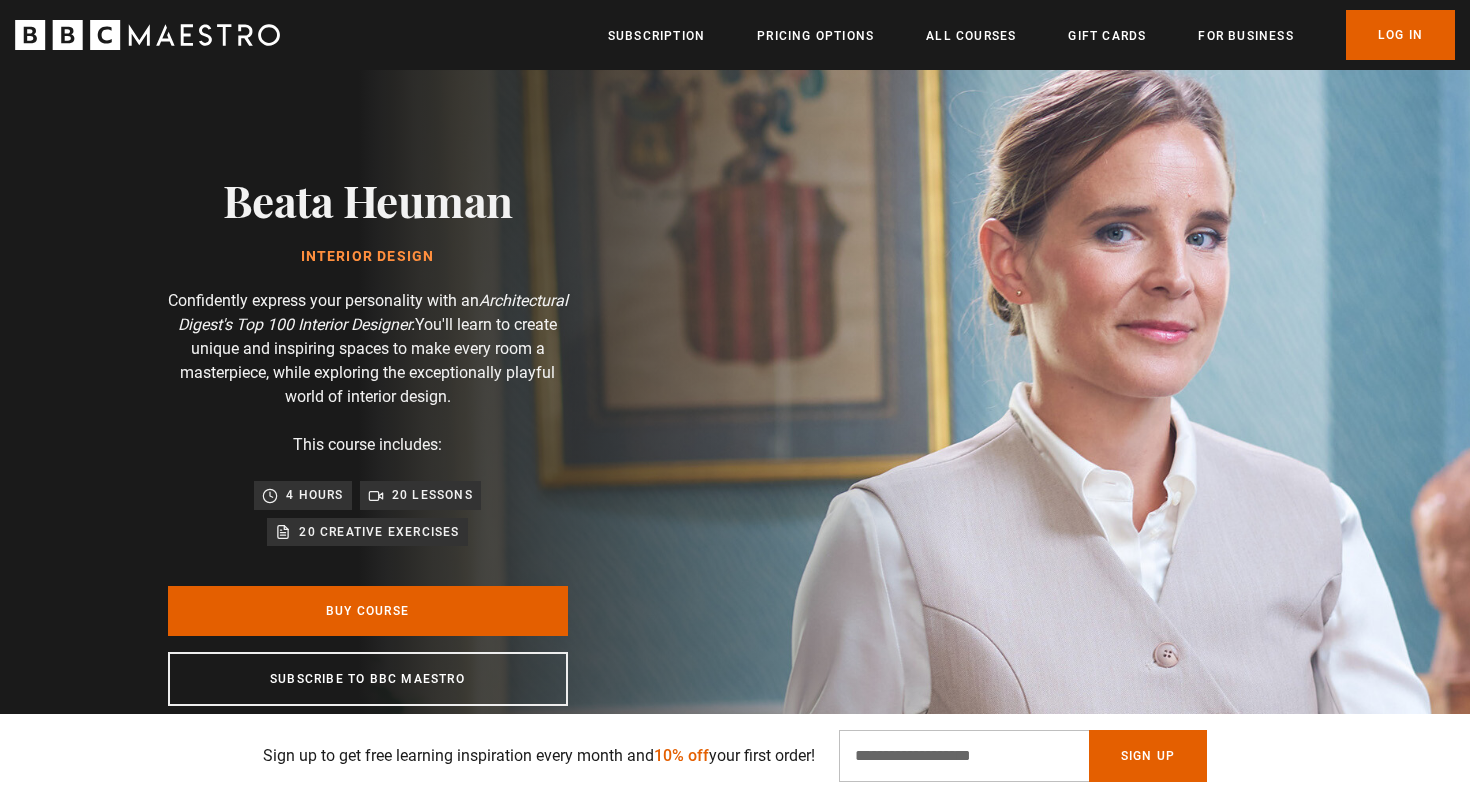click on "Subscription
Pricing Options
All Courses
Gift Cards
For business
Already have an account?
Log In" at bounding box center [1031, 35] 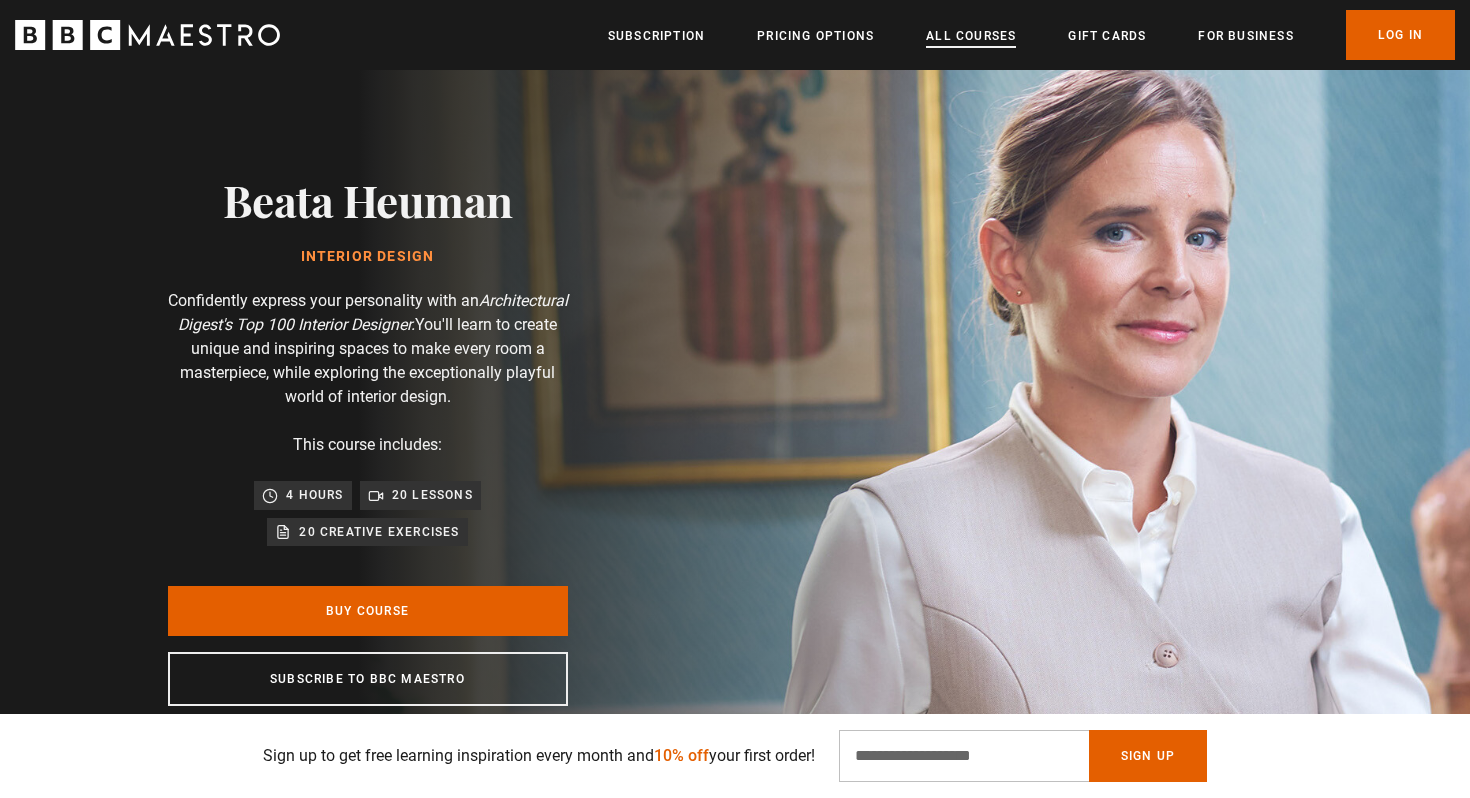 click on "All Courses" at bounding box center (971, 36) 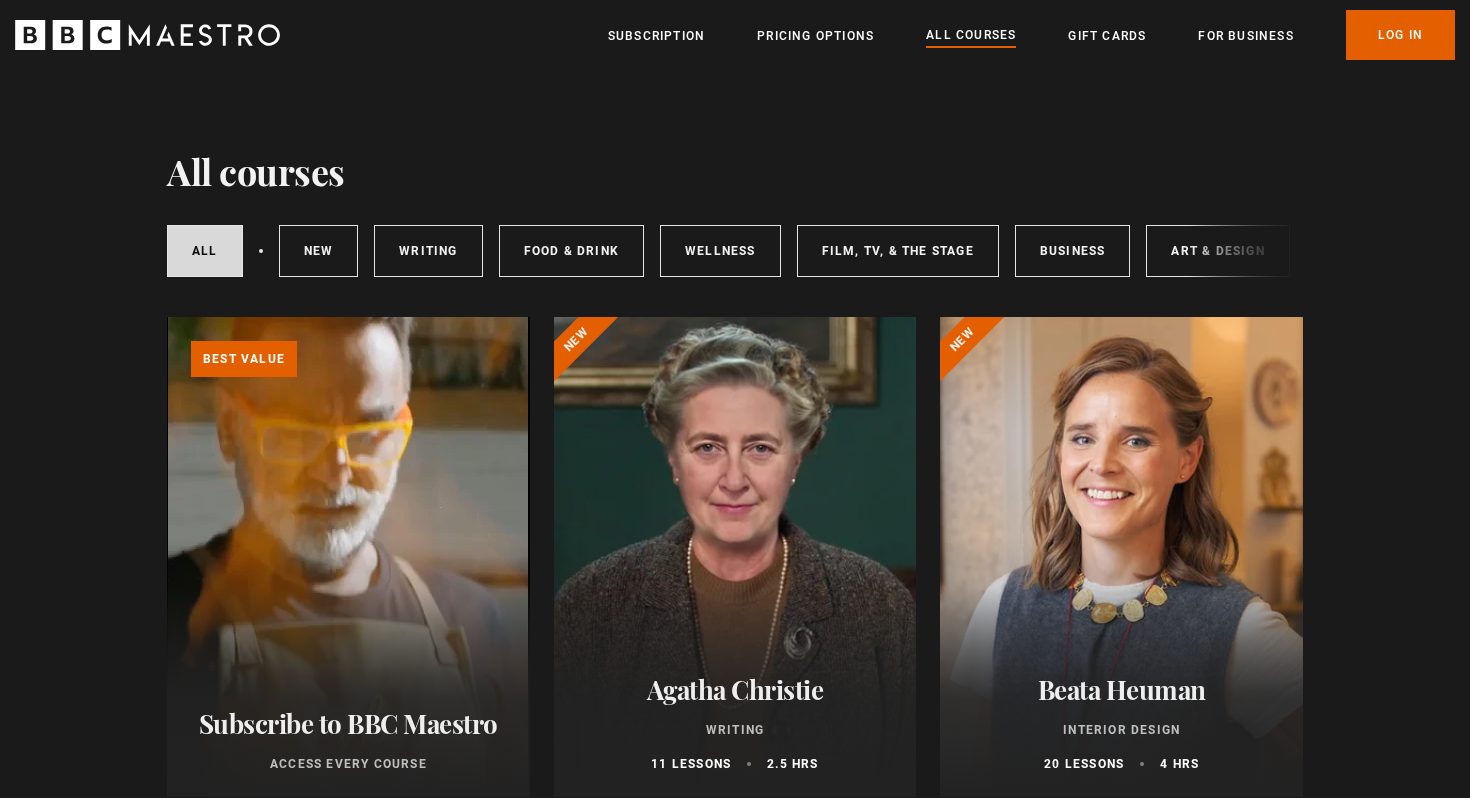 scroll, scrollTop: 0, scrollLeft: 0, axis: both 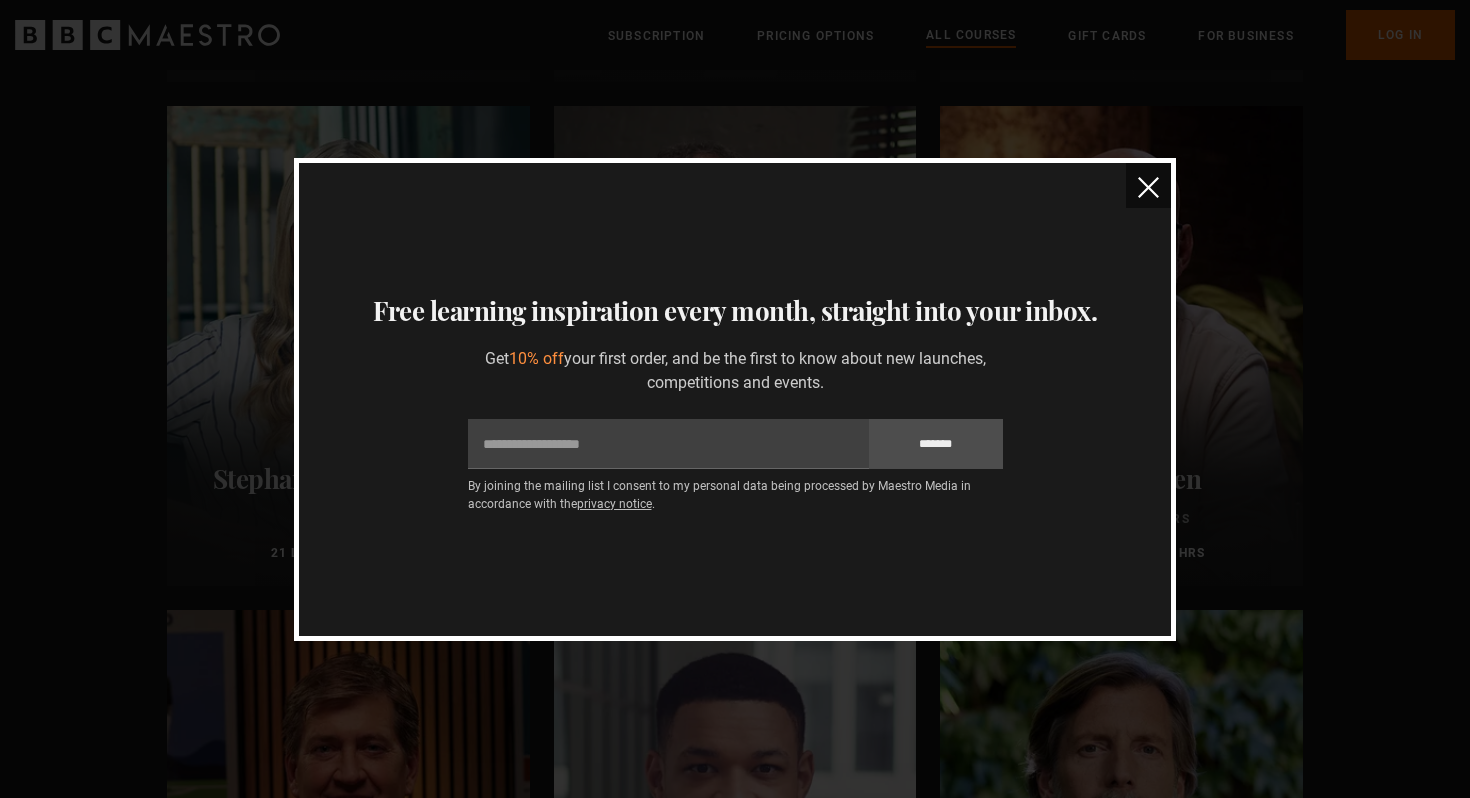 click at bounding box center [1148, 187] 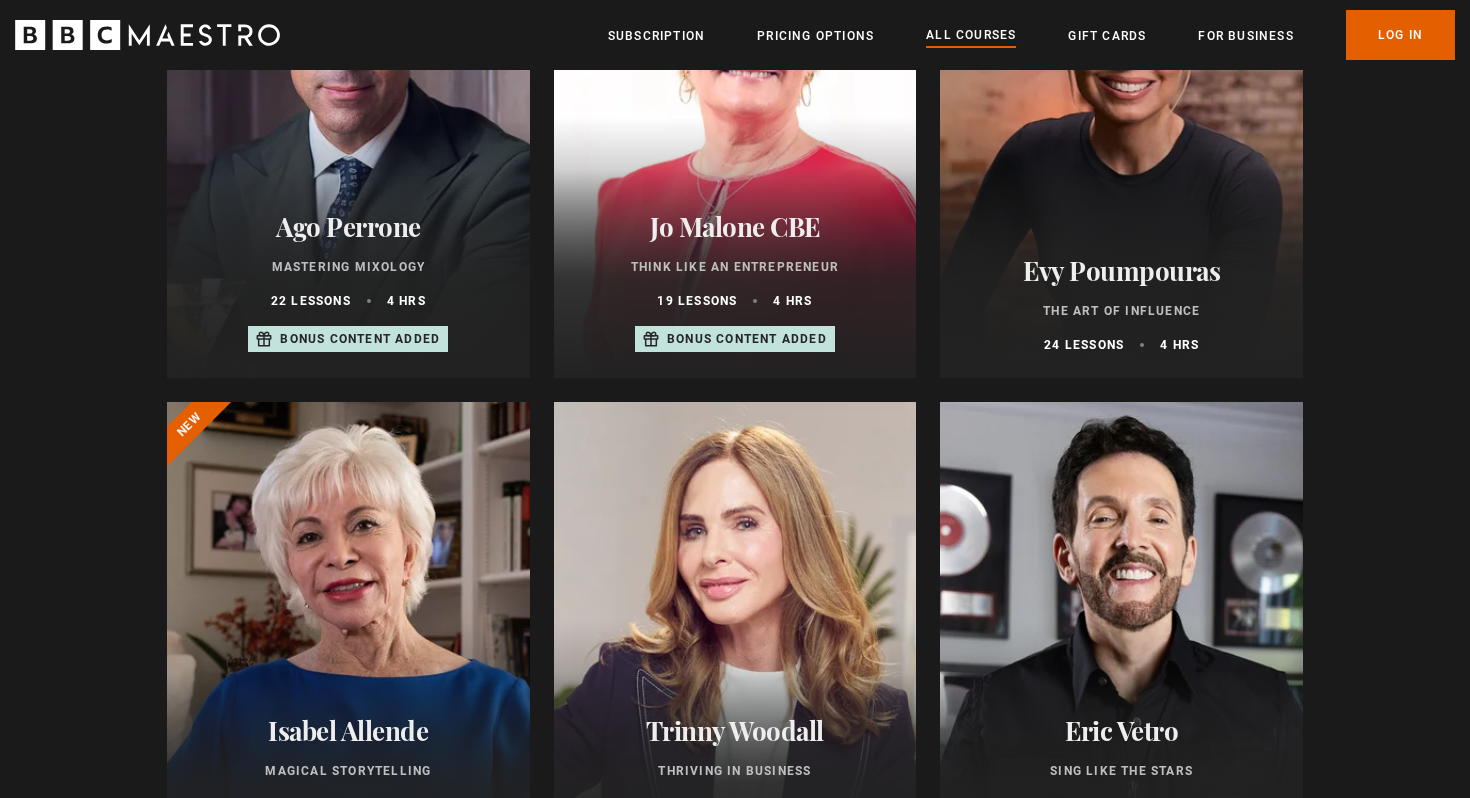 scroll, scrollTop: 0, scrollLeft: 0, axis: both 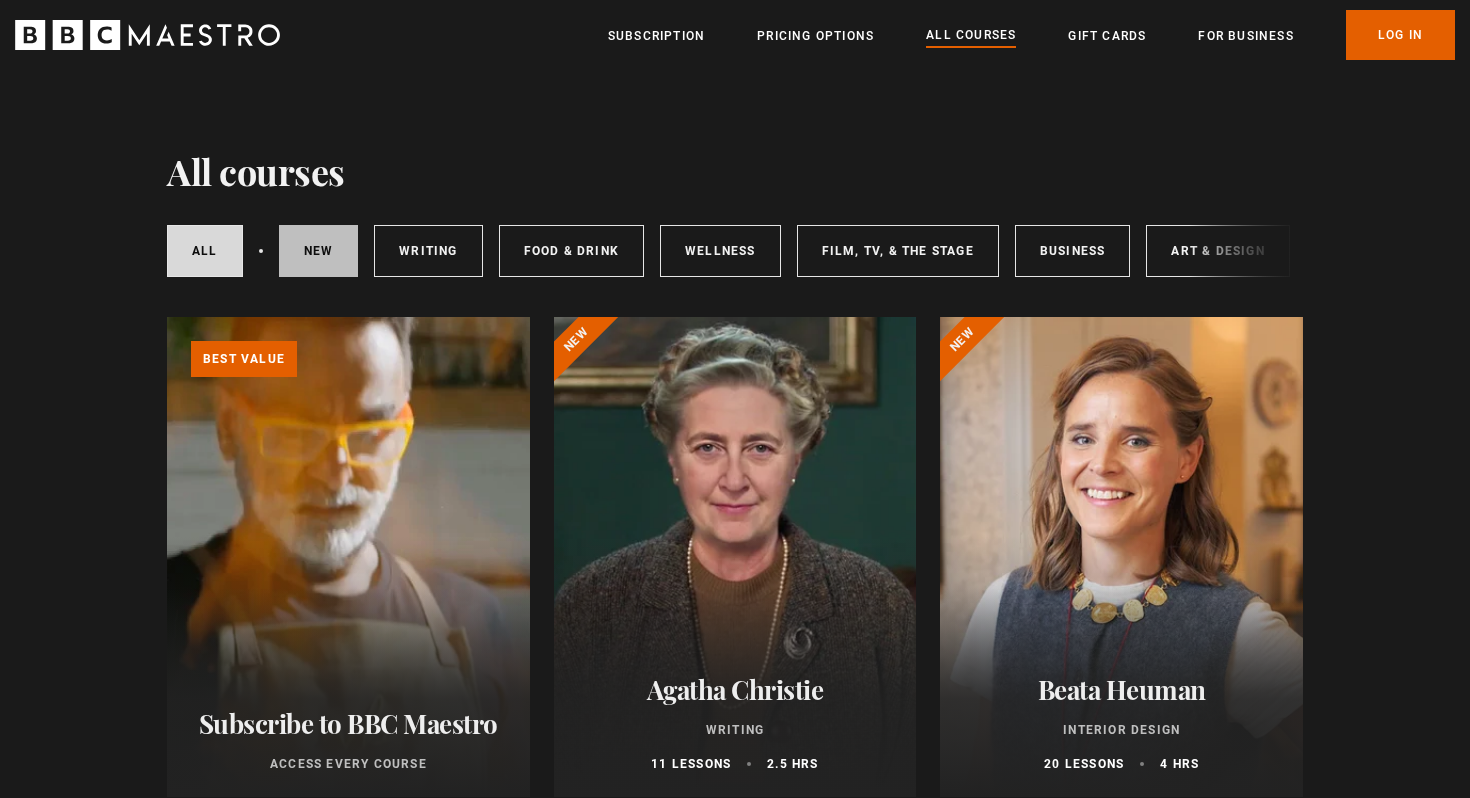 click on "New courses" at bounding box center (319, 251) 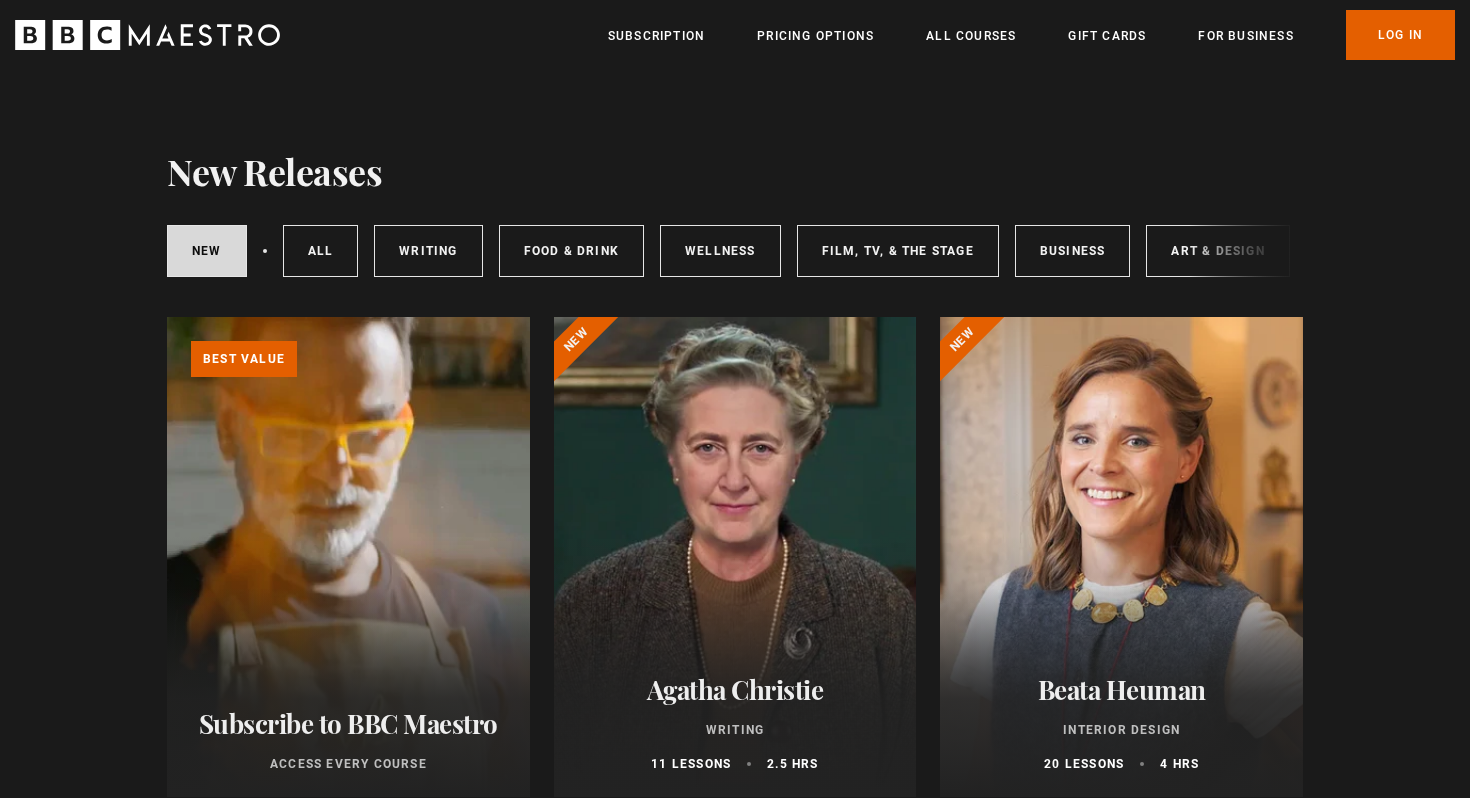 scroll, scrollTop: 0, scrollLeft: 0, axis: both 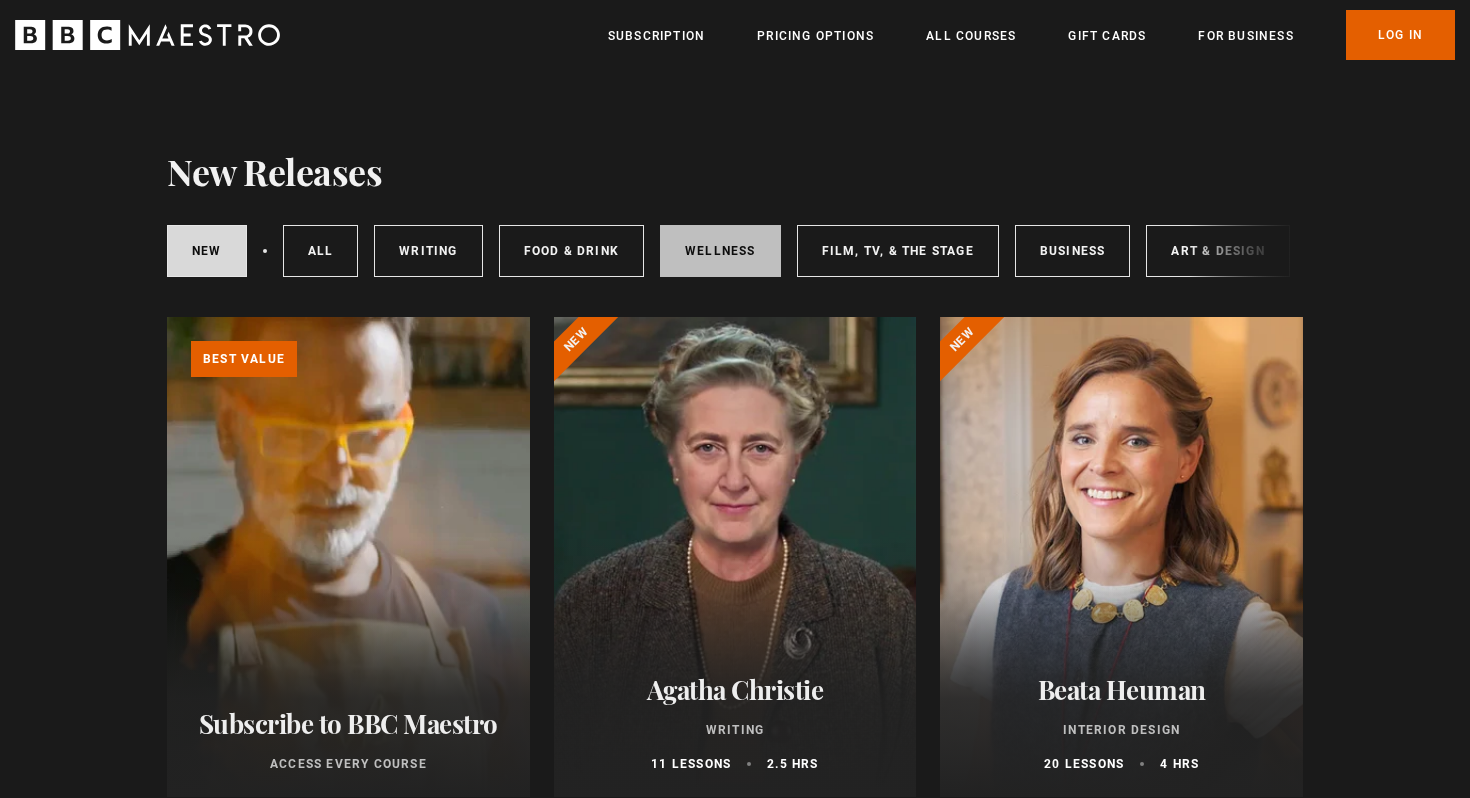 click on "Wellness" at bounding box center (720, 251) 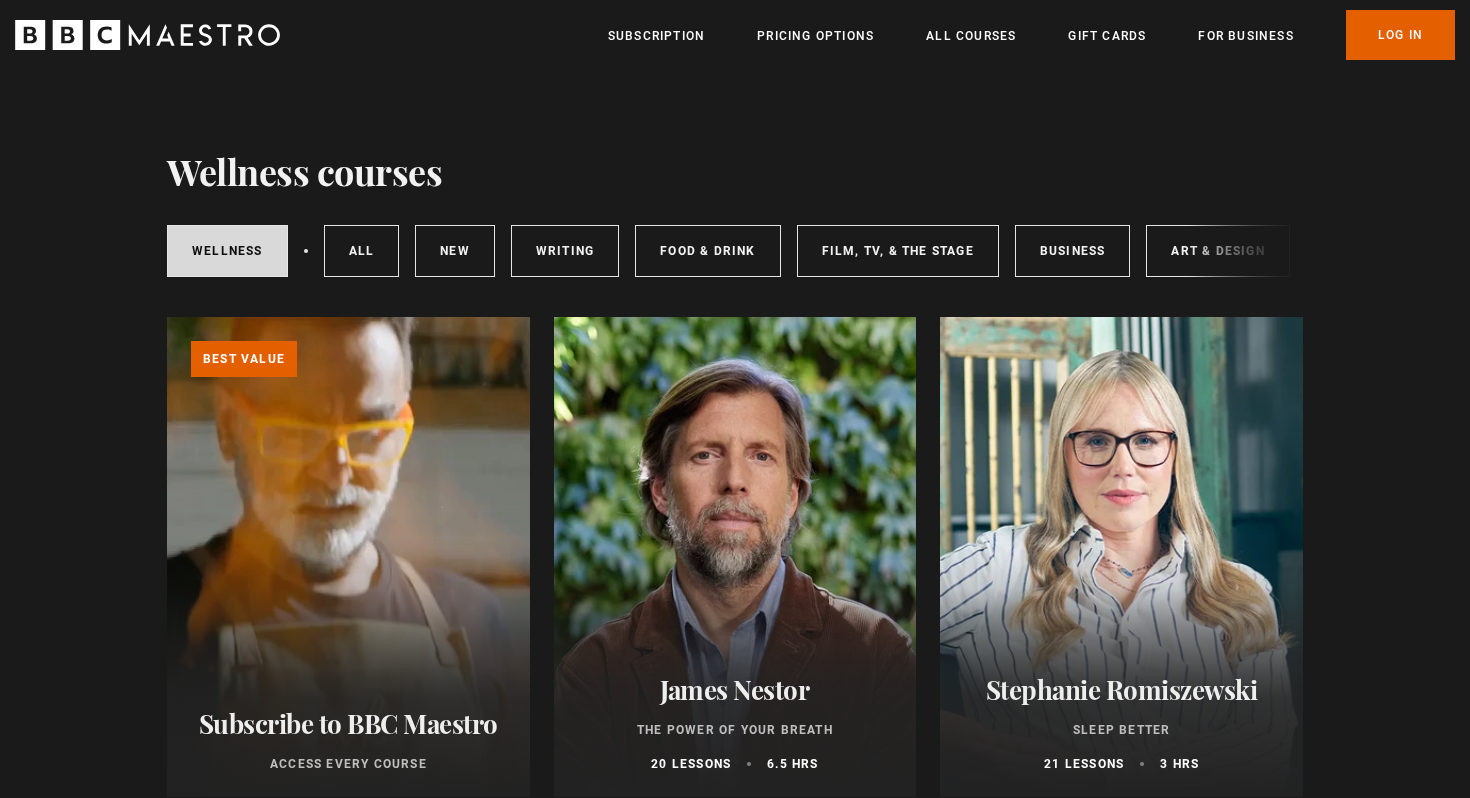 scroll, scrollTop: 0, scrollLeft: 0, axis: both 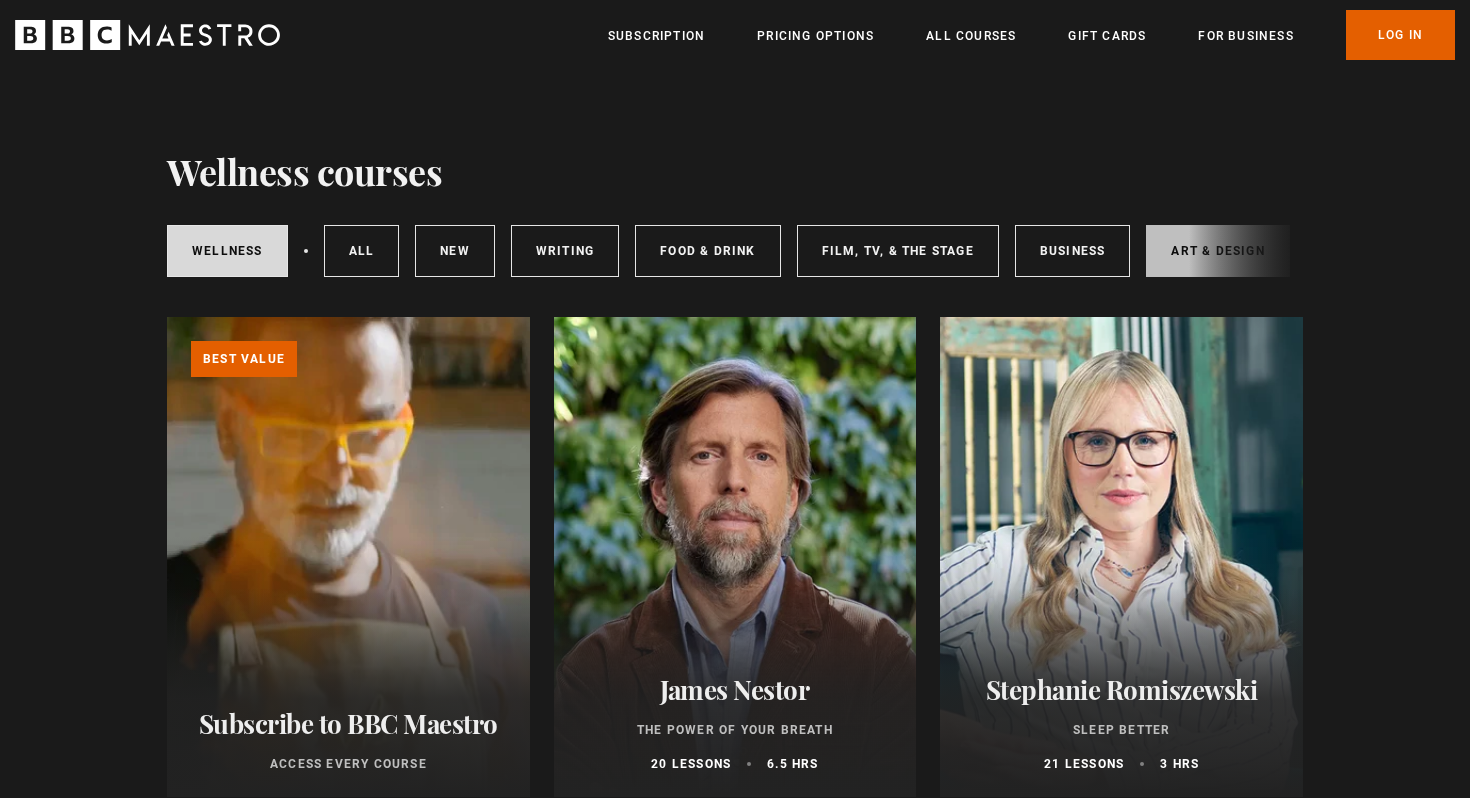 click on "Art & Design" at bounding box center [1217, 251] 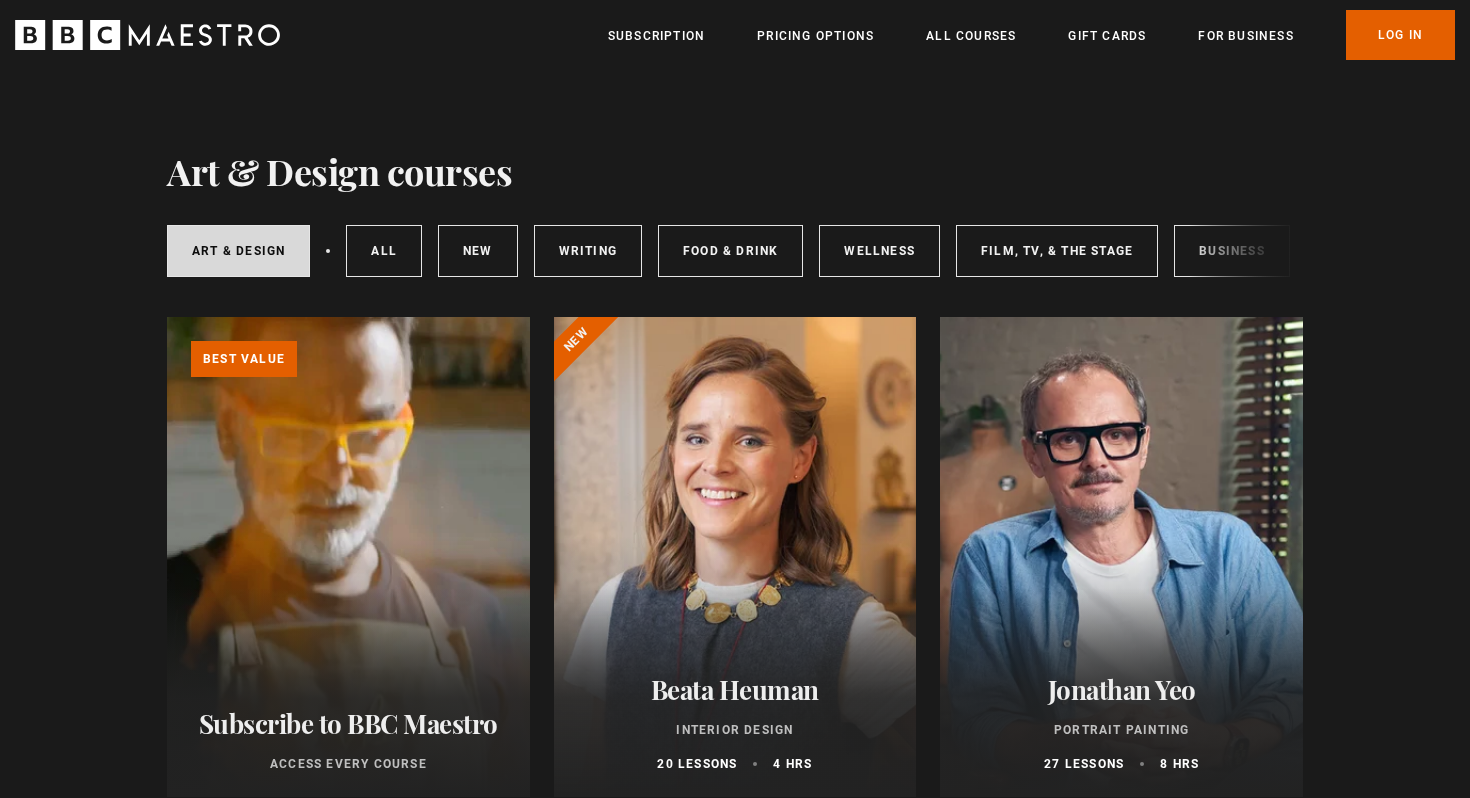 scroll, scrollTop: 0, scrollLeft: 0, axis: both 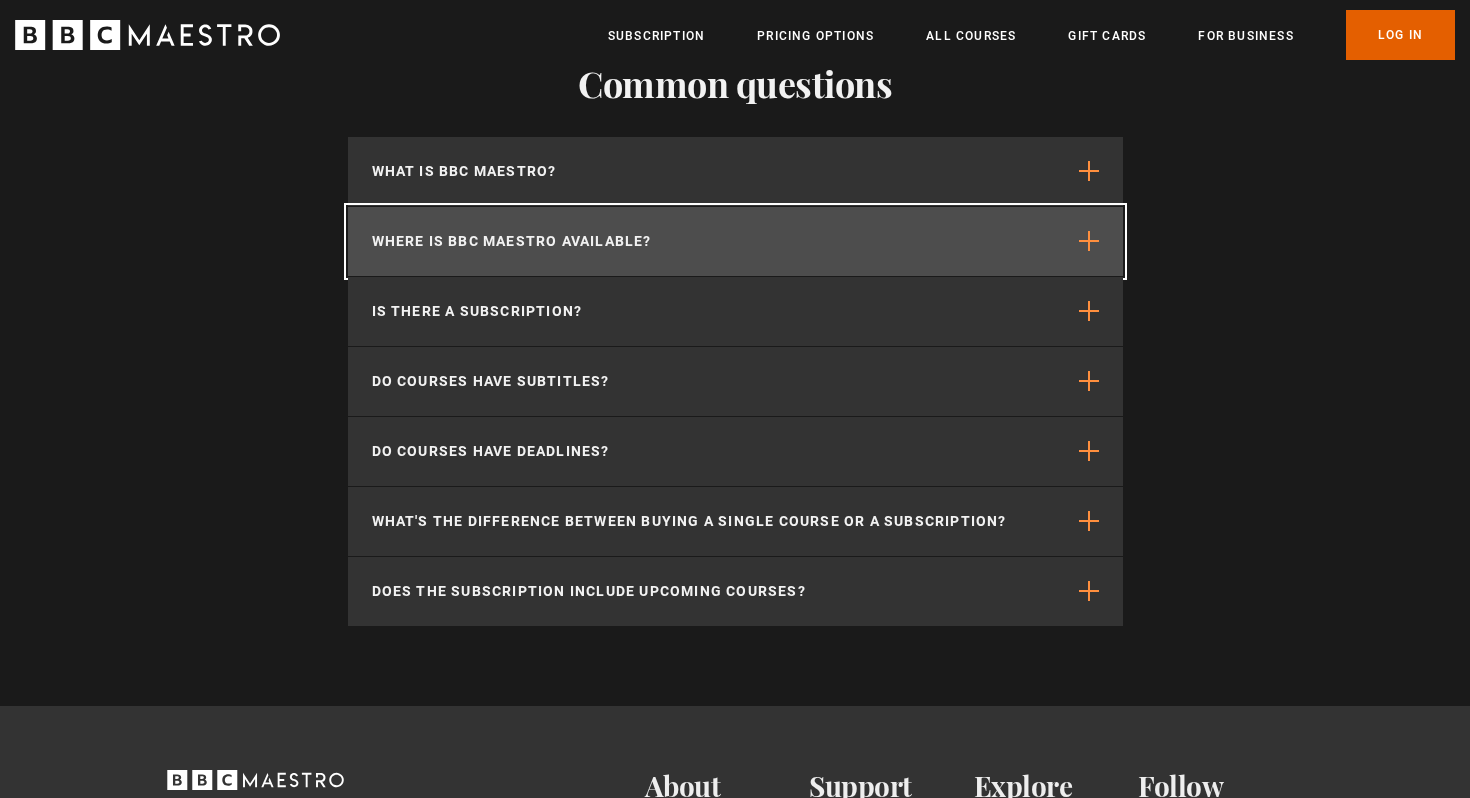 click on "Where is BBC Maestro available?" at bounding box center (512, 241) 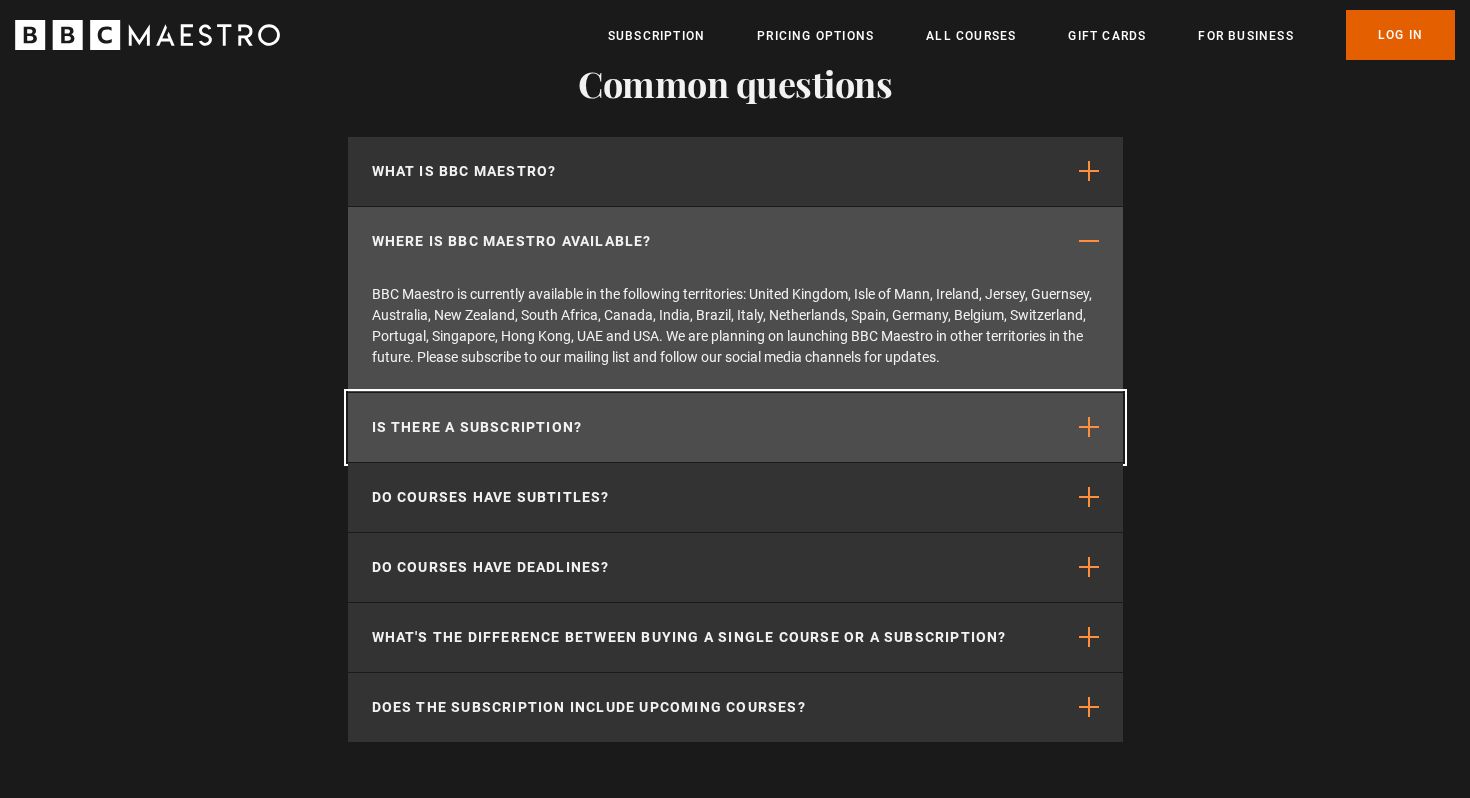 click on "Is there a subscription?" at bounding box center (735, 427) 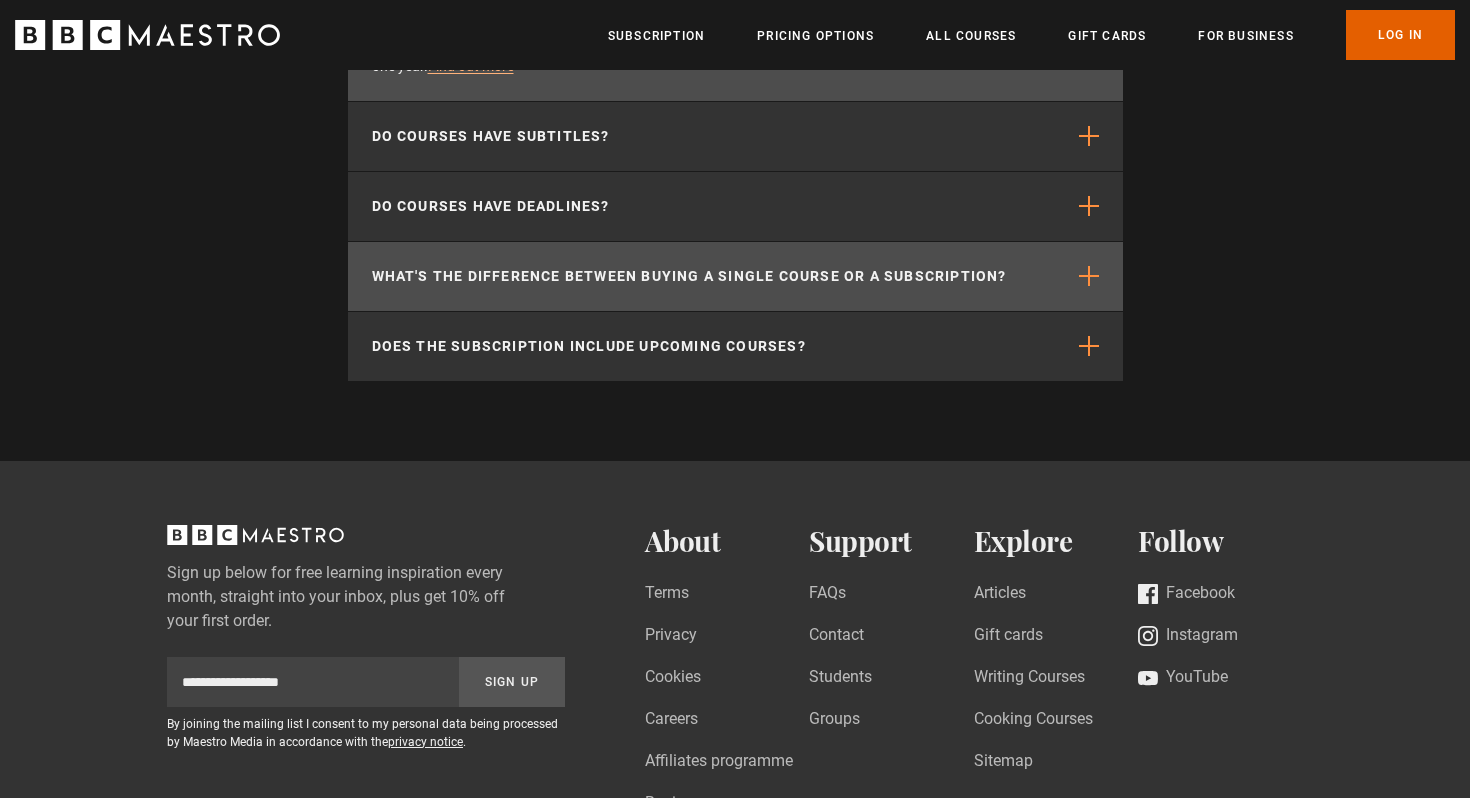 scroll, scrollTop: 2282, scrollLeft: 0, axis: vertical 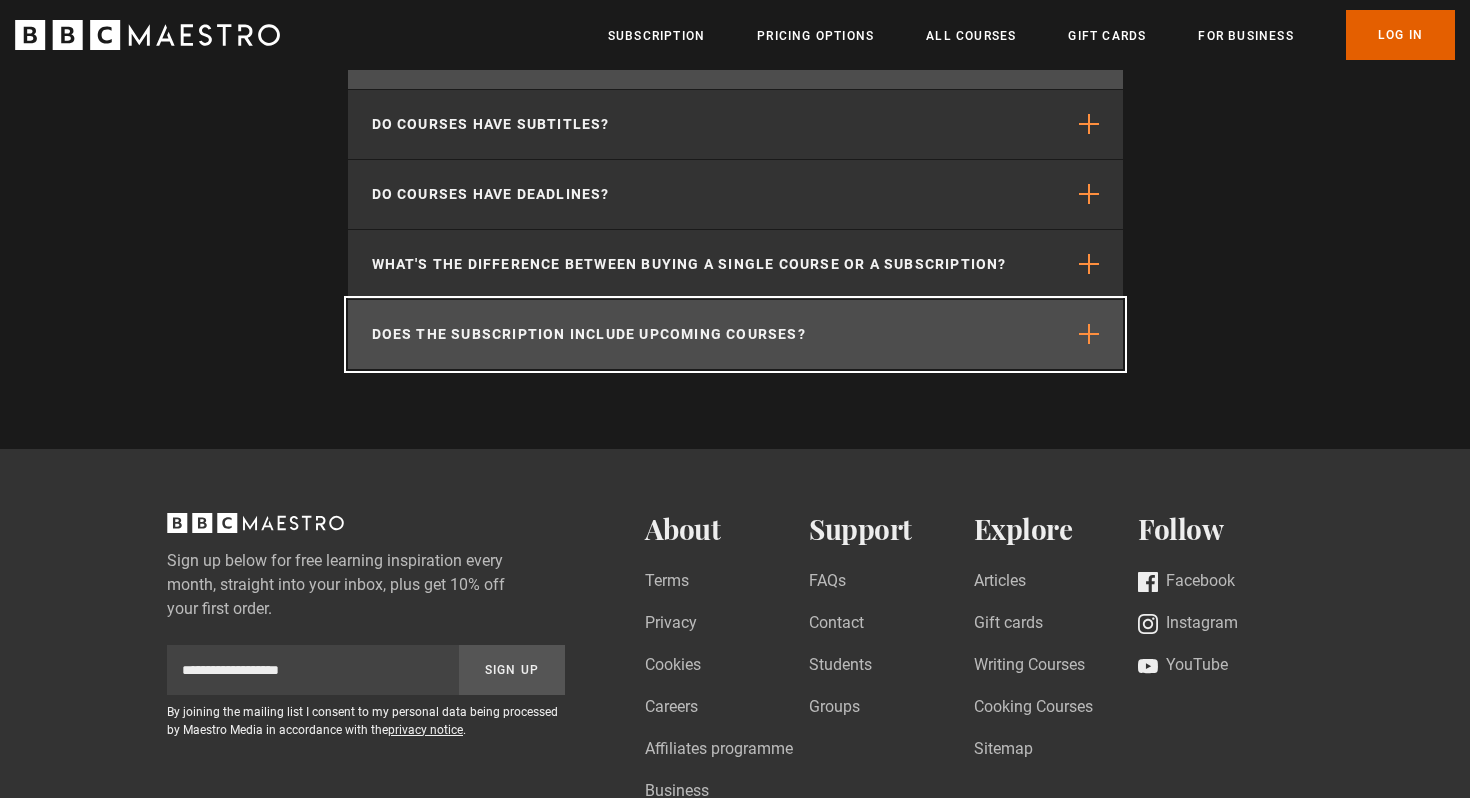click on "Does the subscription include upcoming courses?" at bounding box center (735, 334) 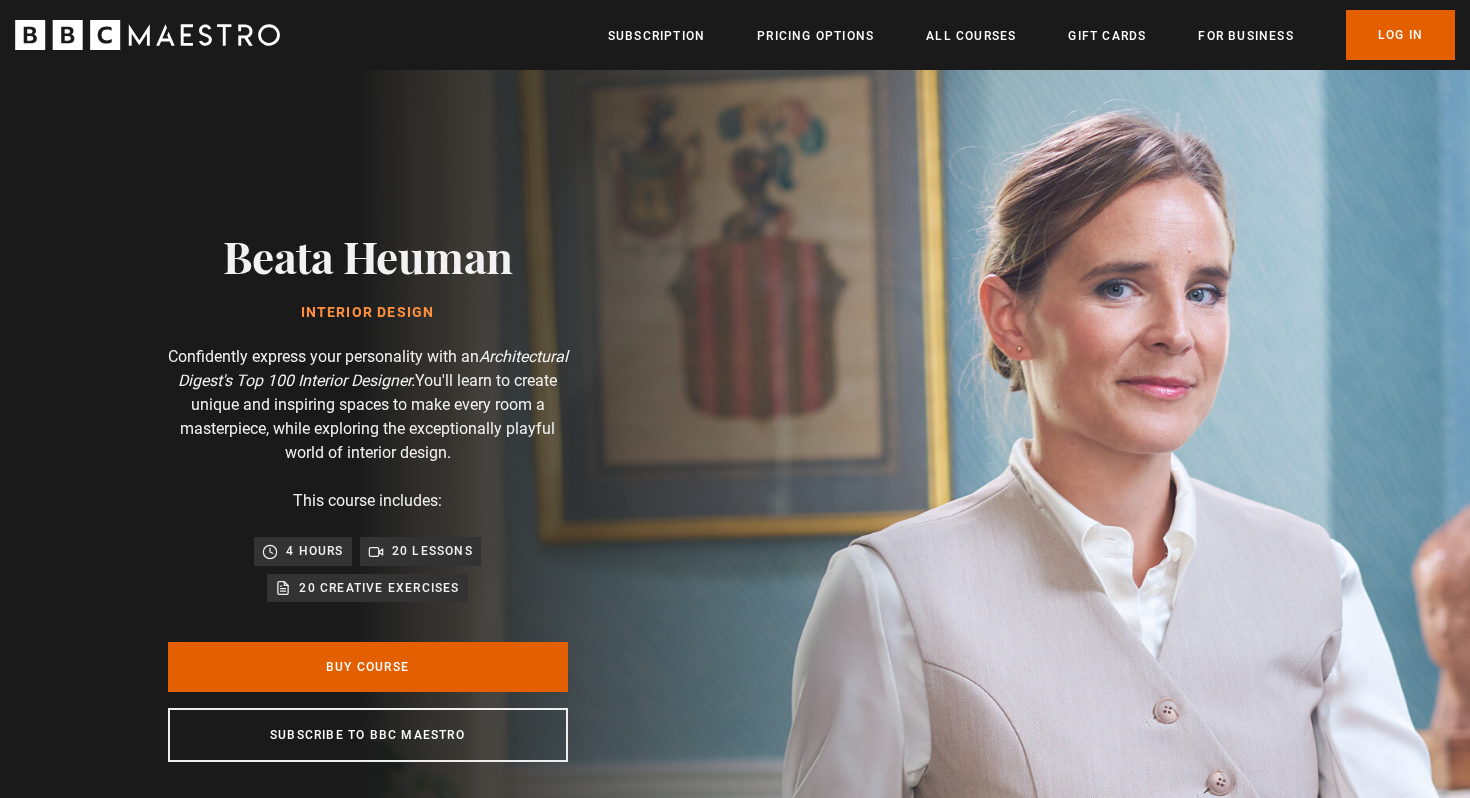 scroll, scrollTop: 0, scrollLeft: 0, axis: both 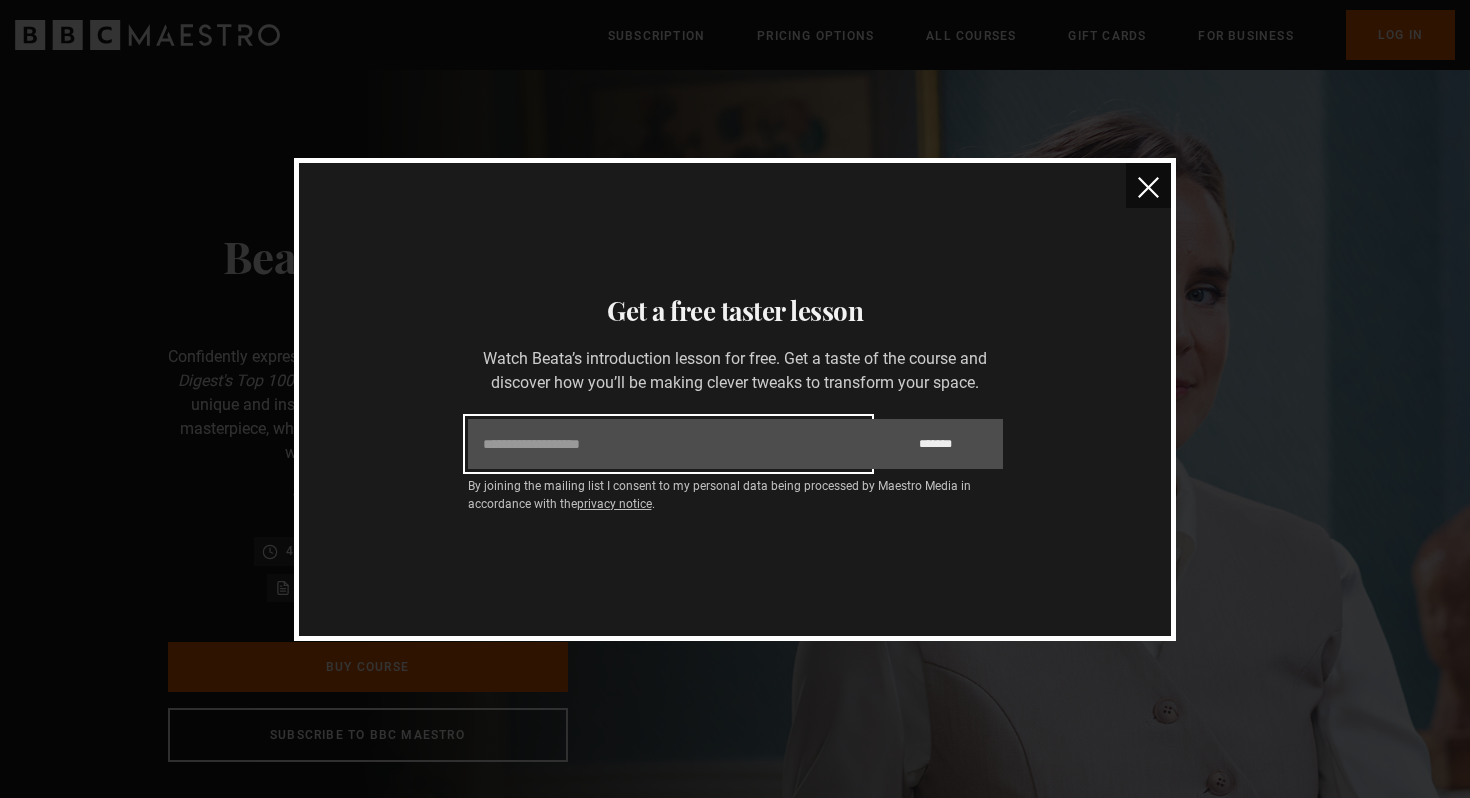 click on "Email" at bounding box center (668, 444) 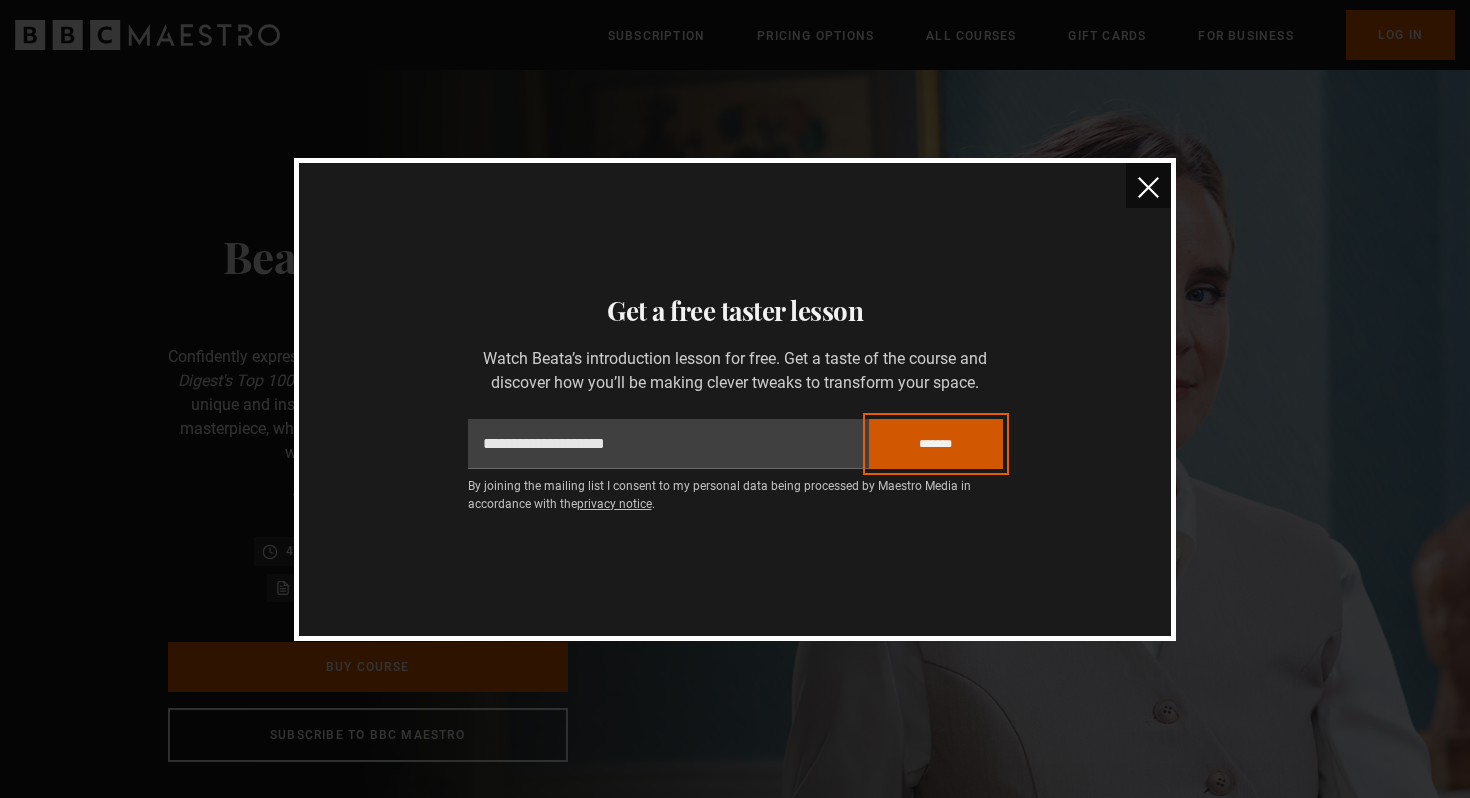 click on "*******" at bounding box center [936, 444] 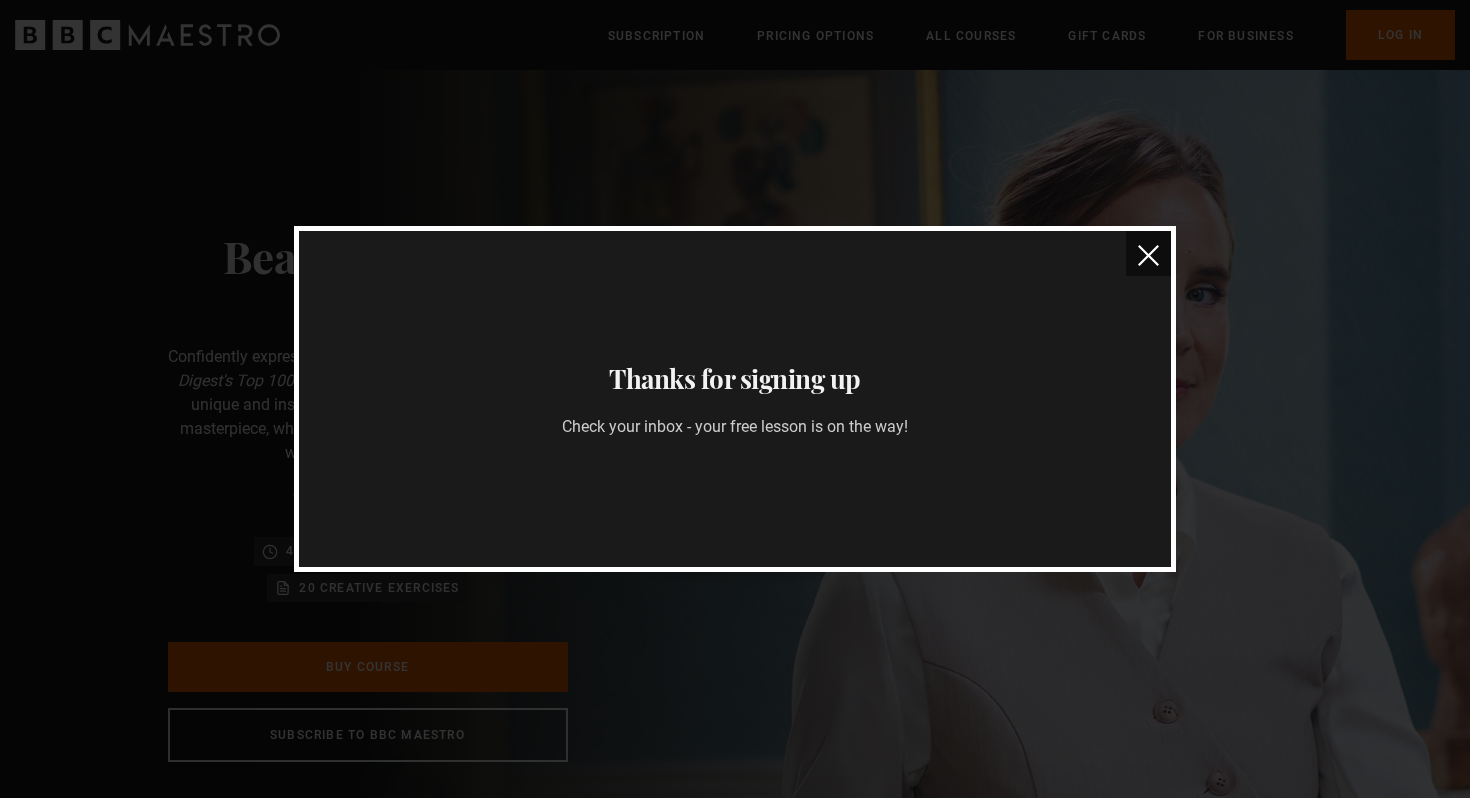 scroll, scrollTop: 0, scrollLeft: 524, axis: horizontal 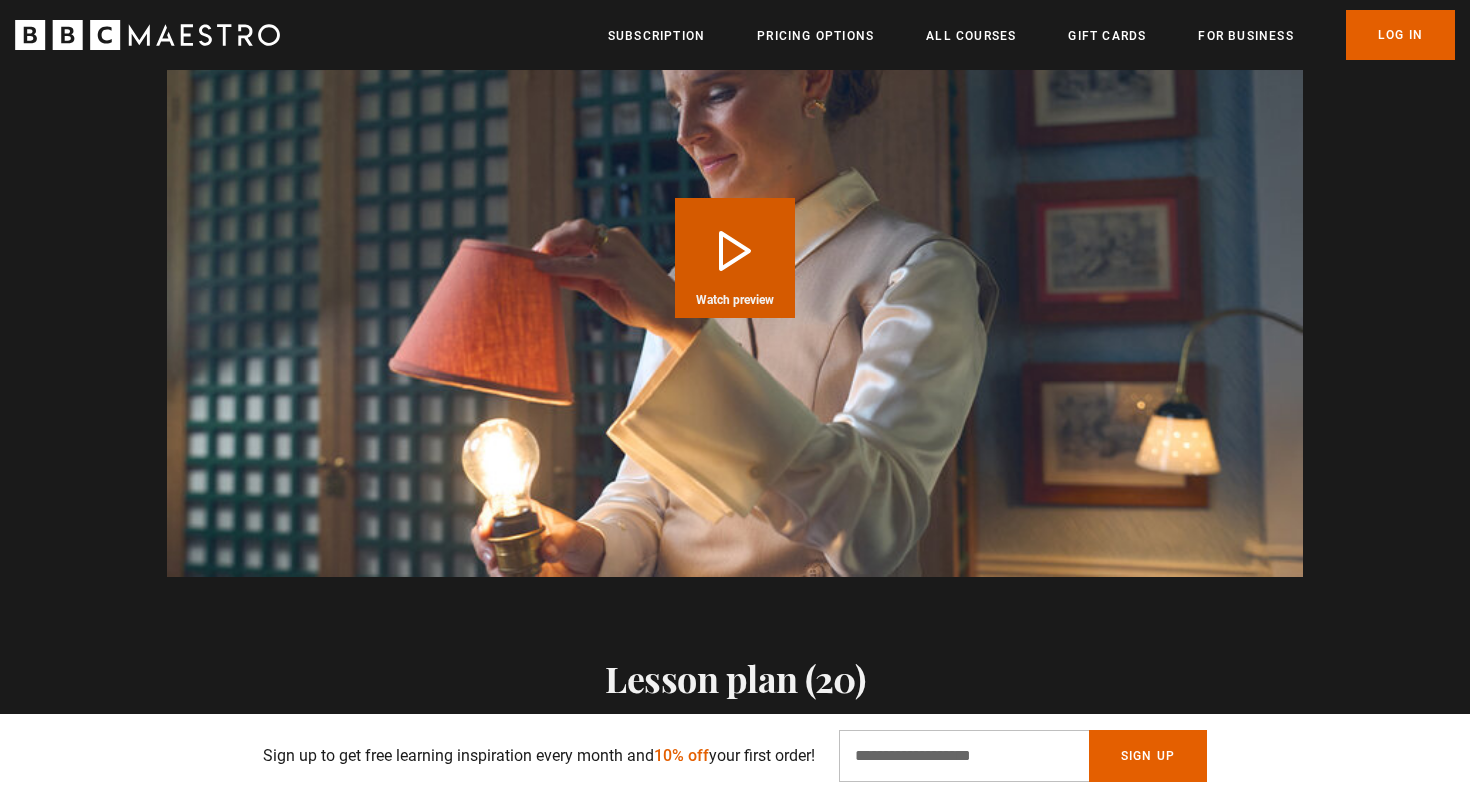 click on "Play Course overview for Interior Design with Beata Heuman Watch preview" at bounding box center (735, 258) 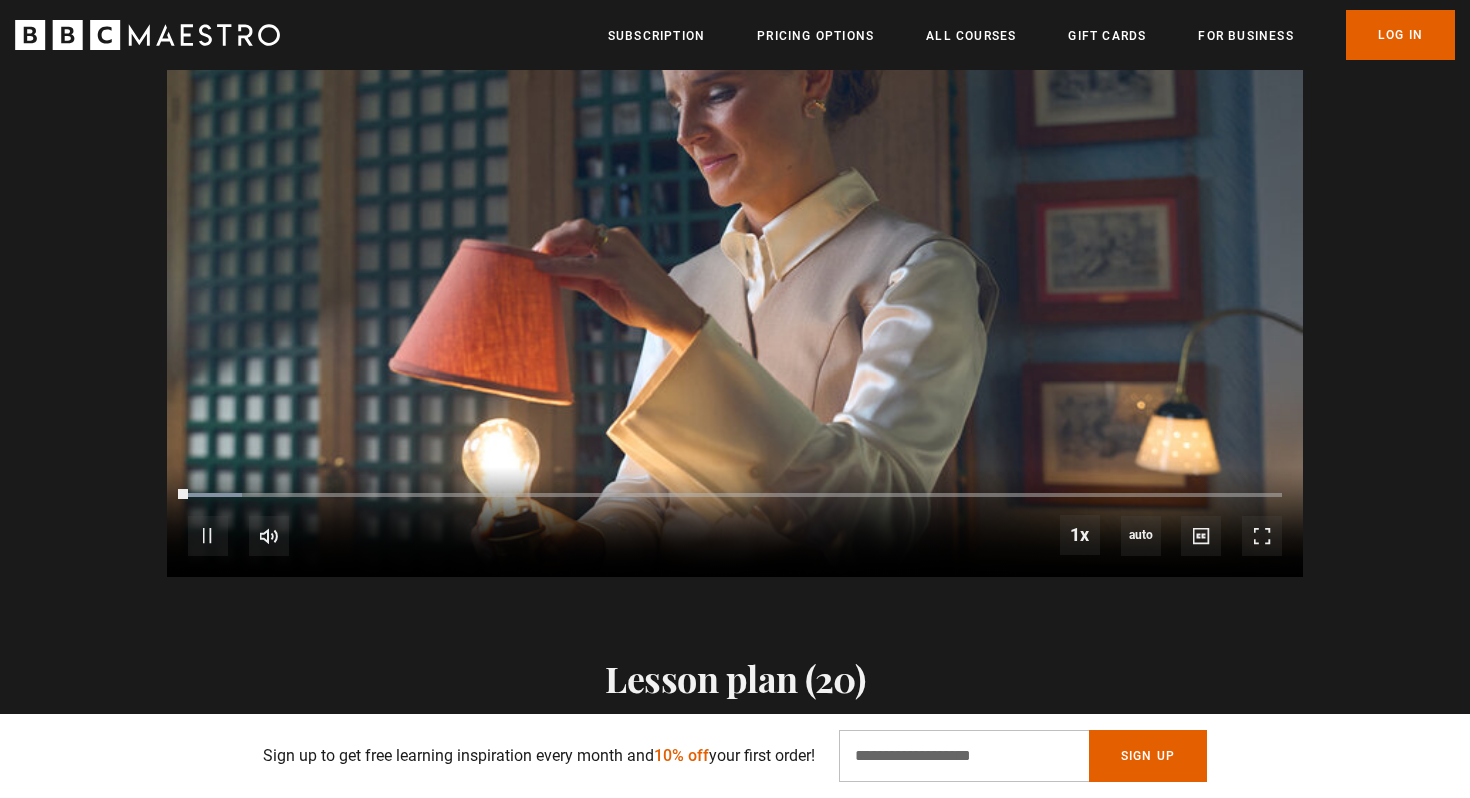 scroll, scrollTop: 2149, scrollLeft: 0, axis: vertical 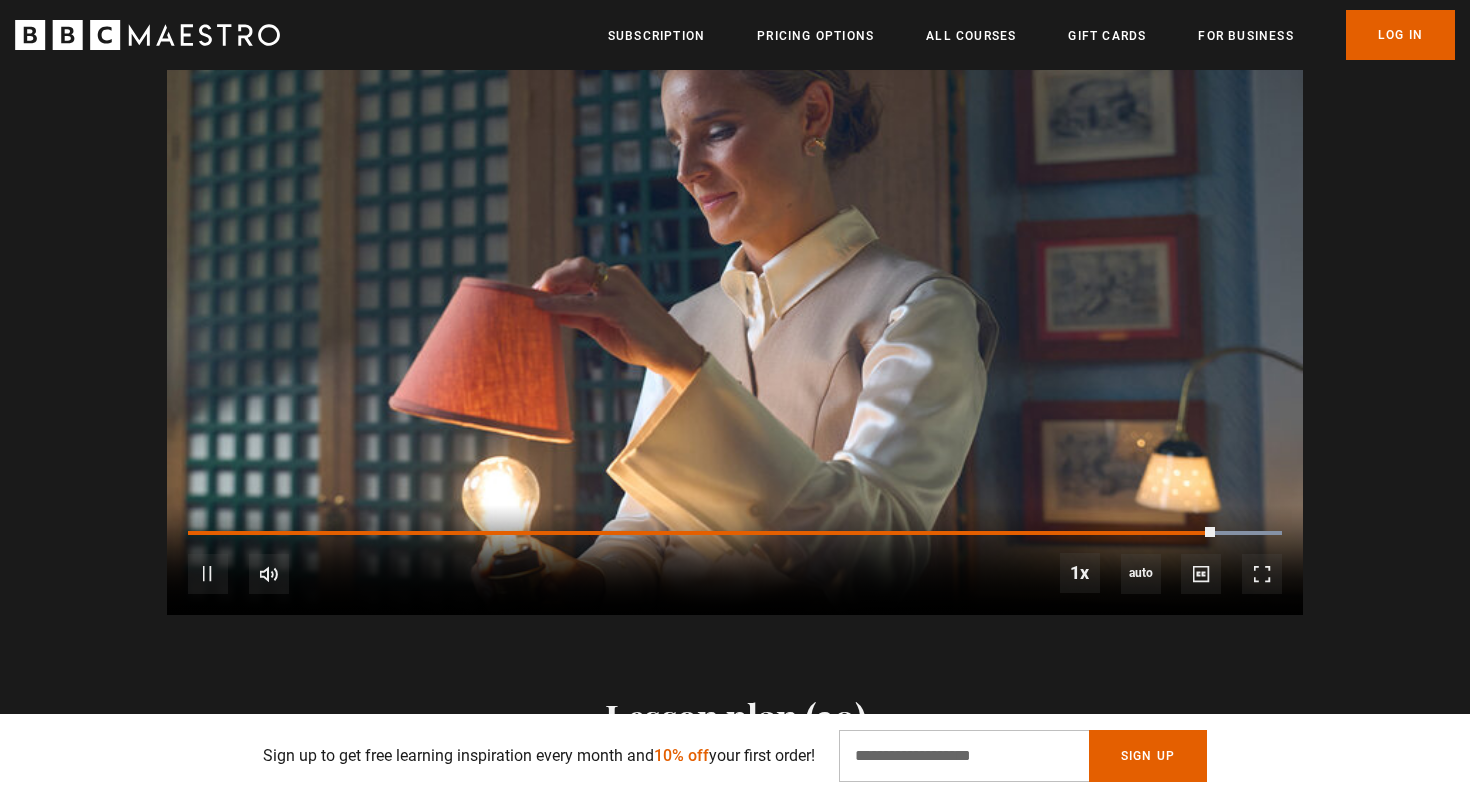 click at bounding box center [735, 295] 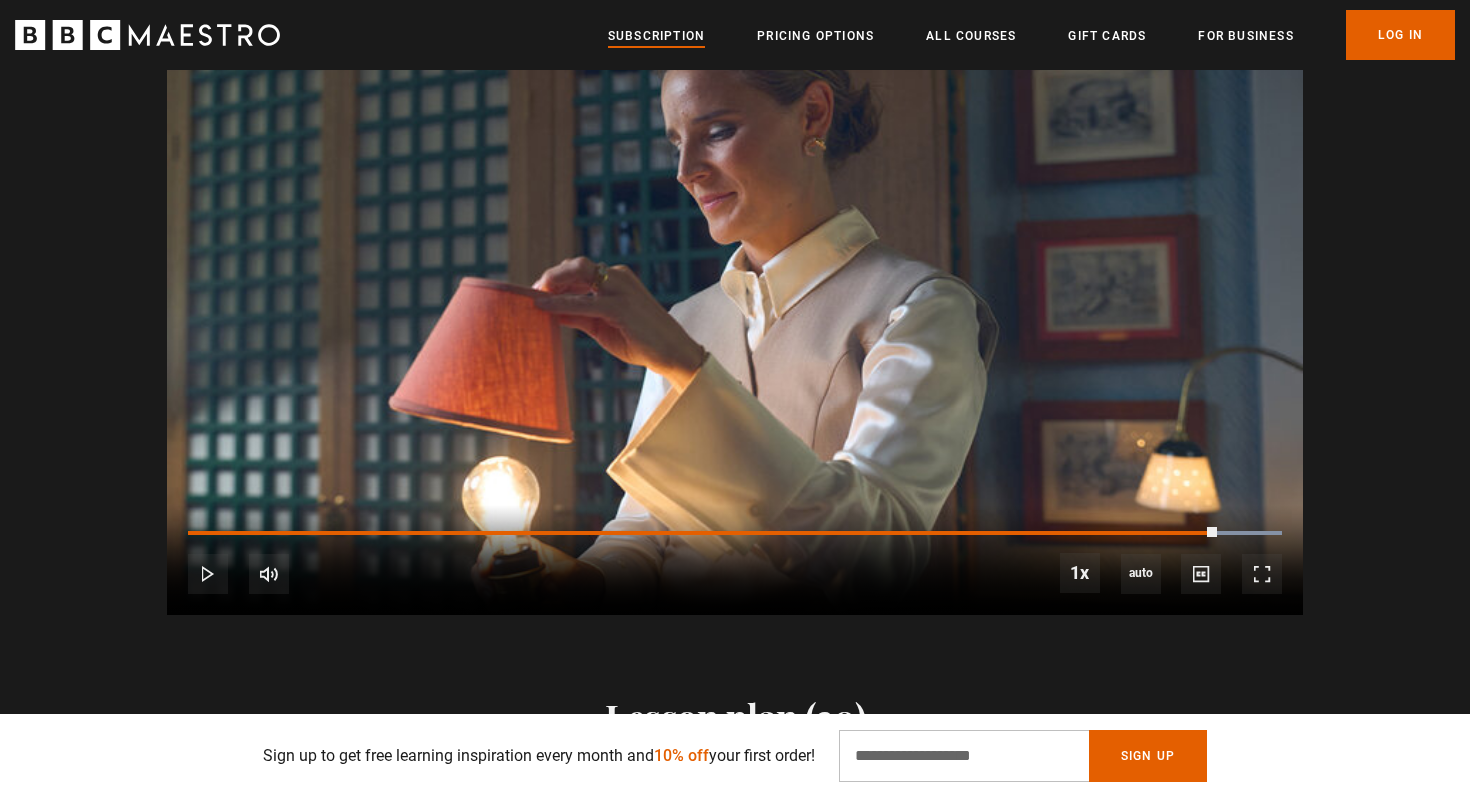 scroll, scrollTop: 0, scrollLeft: 3668, axis: horizontal 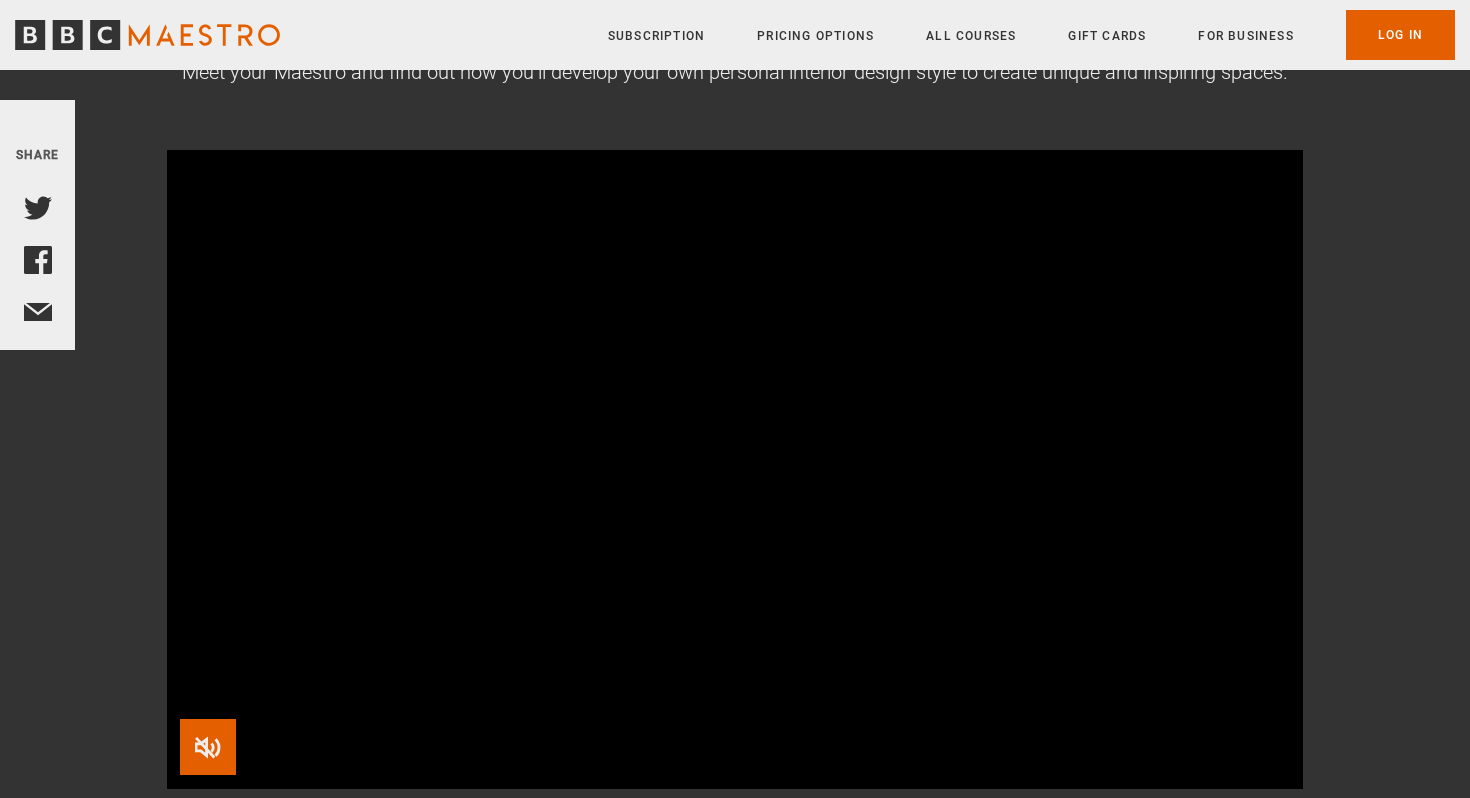 click at bounding box center (208, 747) 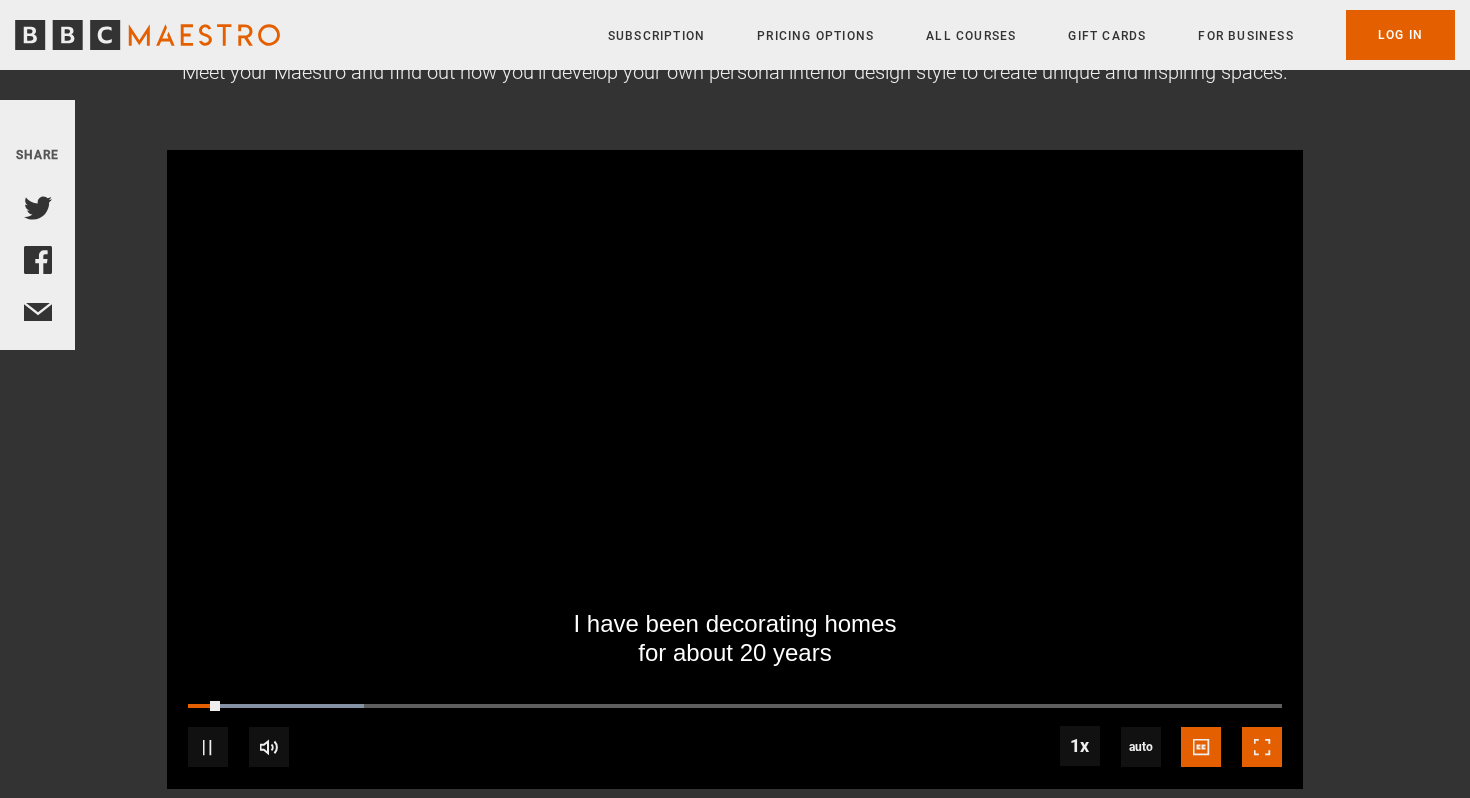 click at bounding box center [1262, 747] 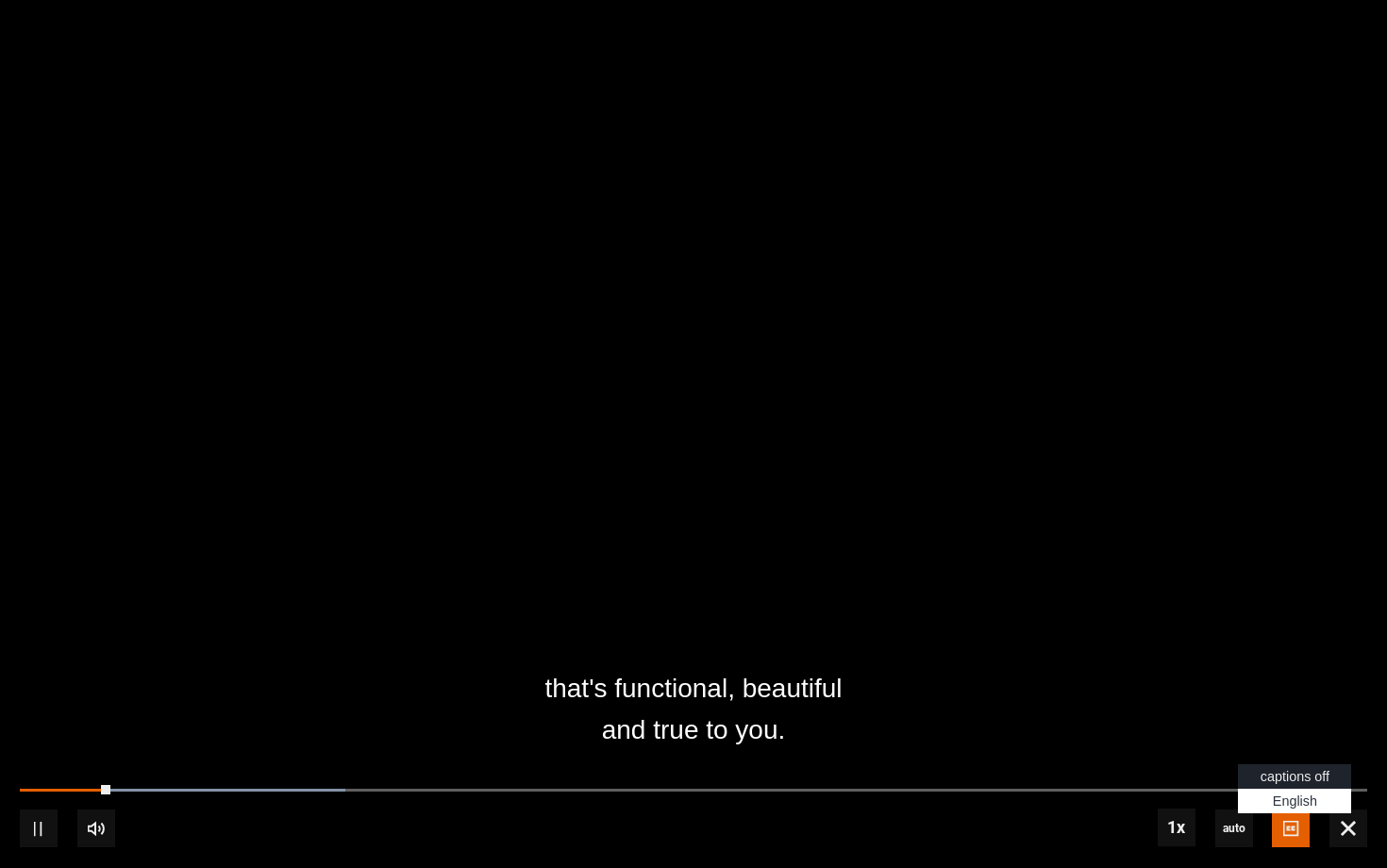 click on "captions off" at bounding box center (1295, 776) 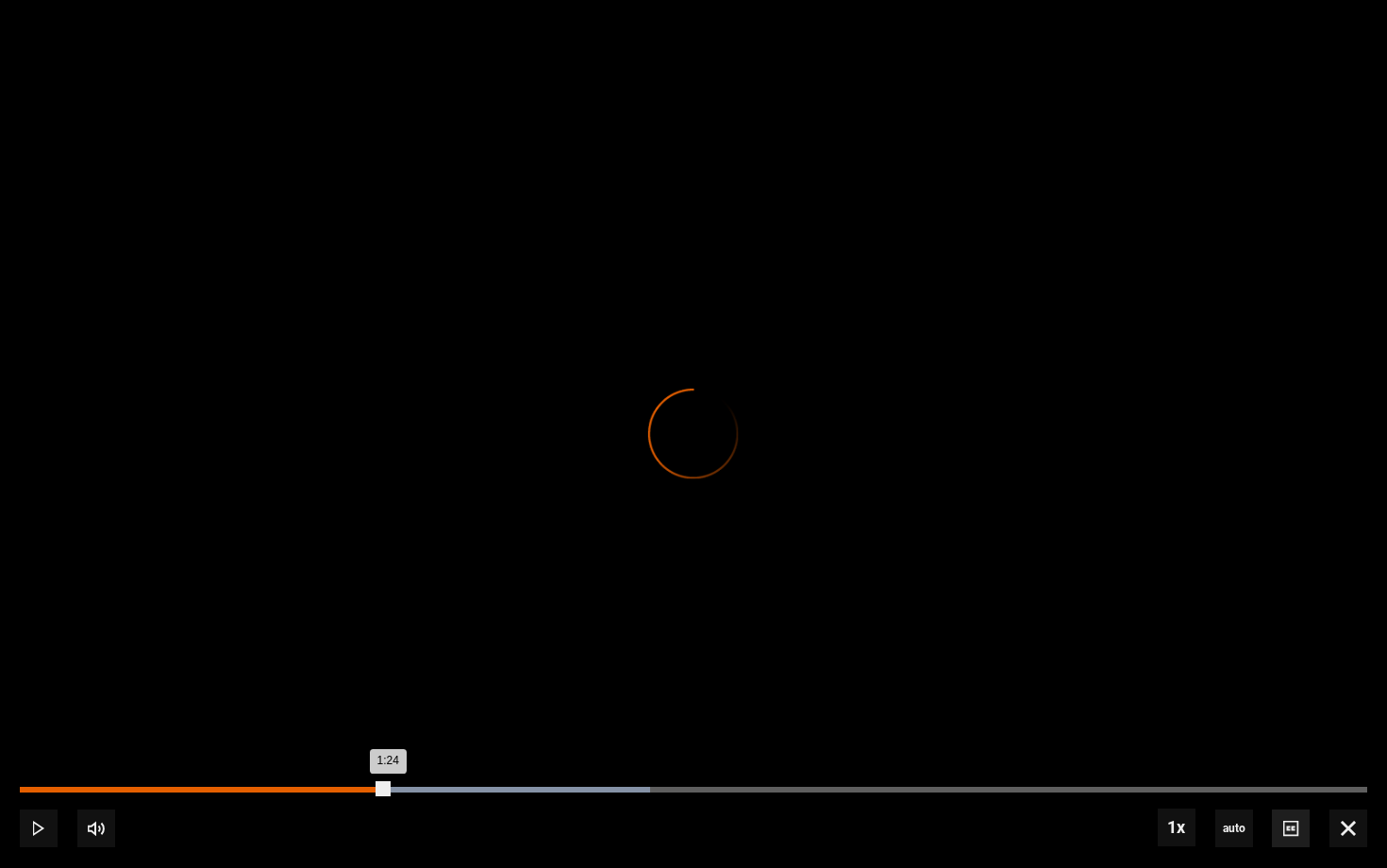 drag, startPoint x: 387, startPoint y: 791, endPoint x: 357, endPoint y: 788, distance: 30.149627 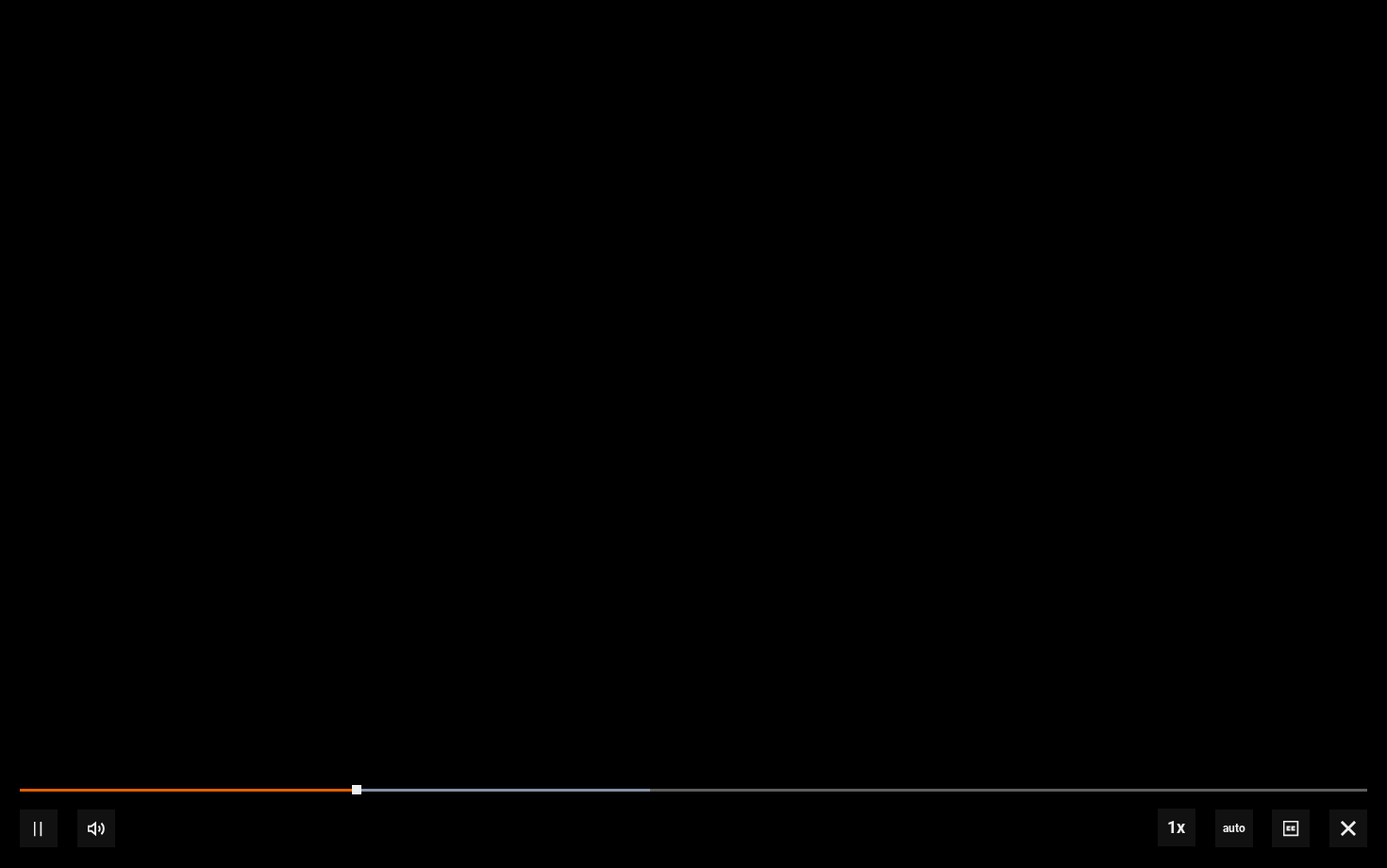 click at bounding box center [694, 434] 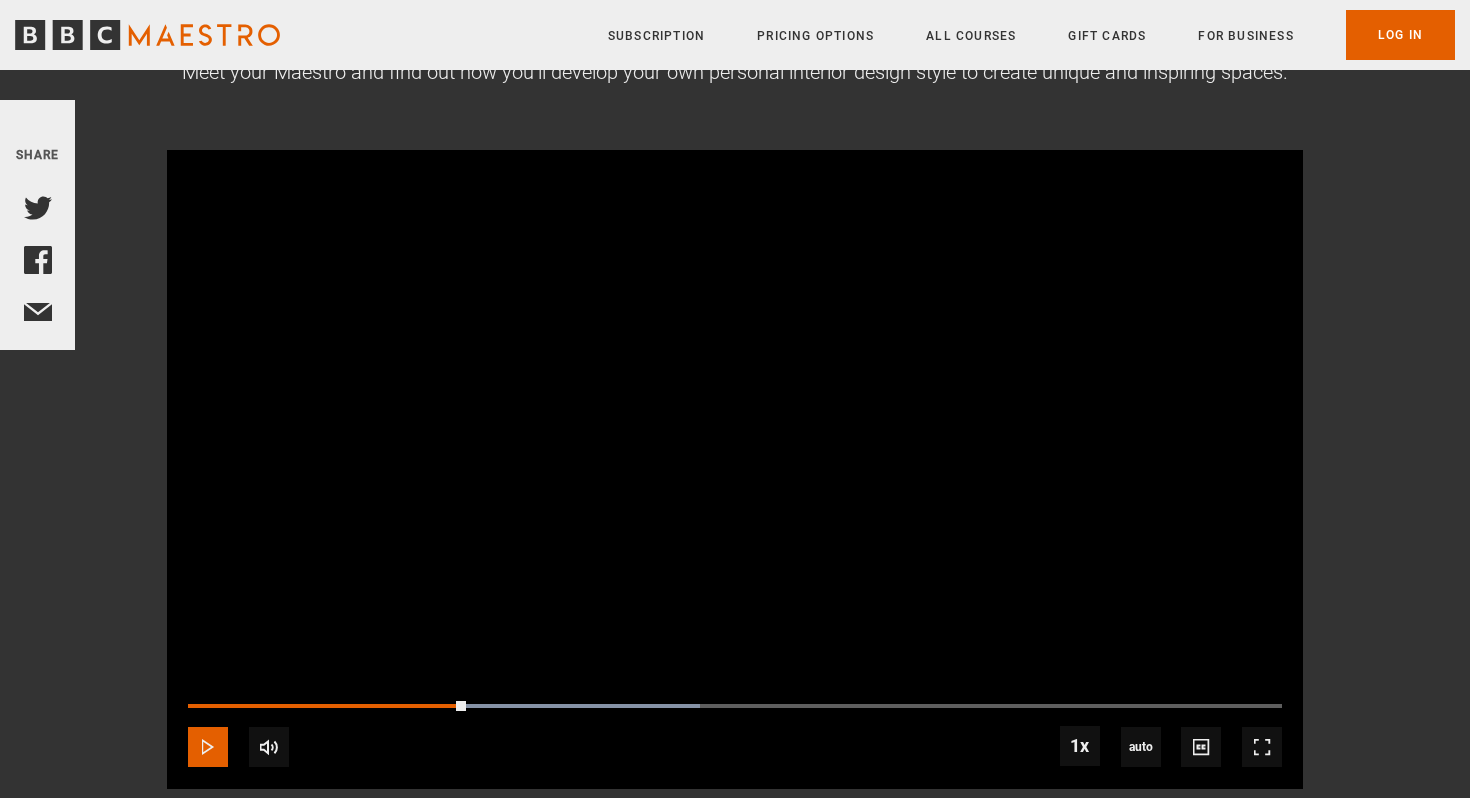 click at bounding box center (208, 747) 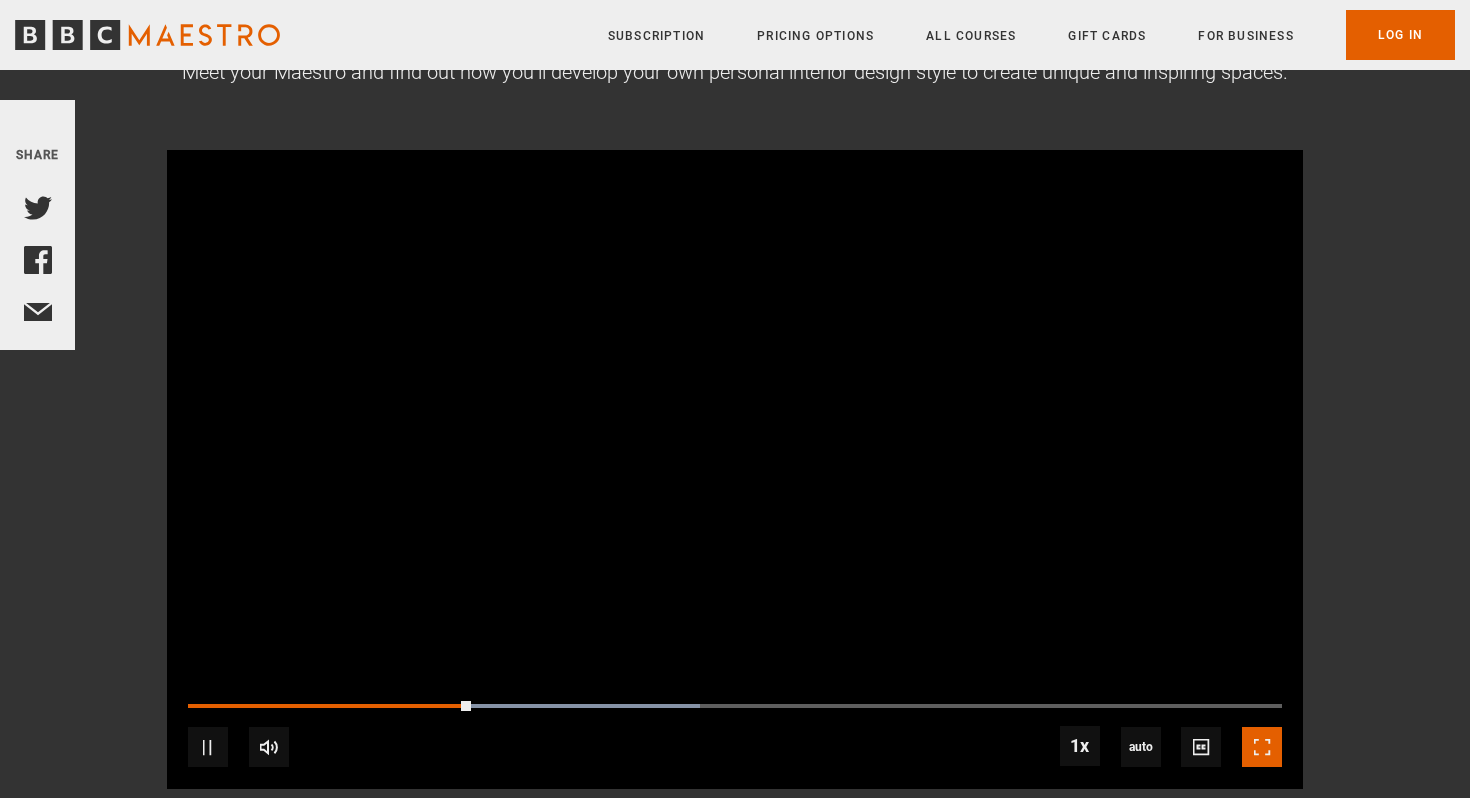 click at bounding box center (1262, 747) 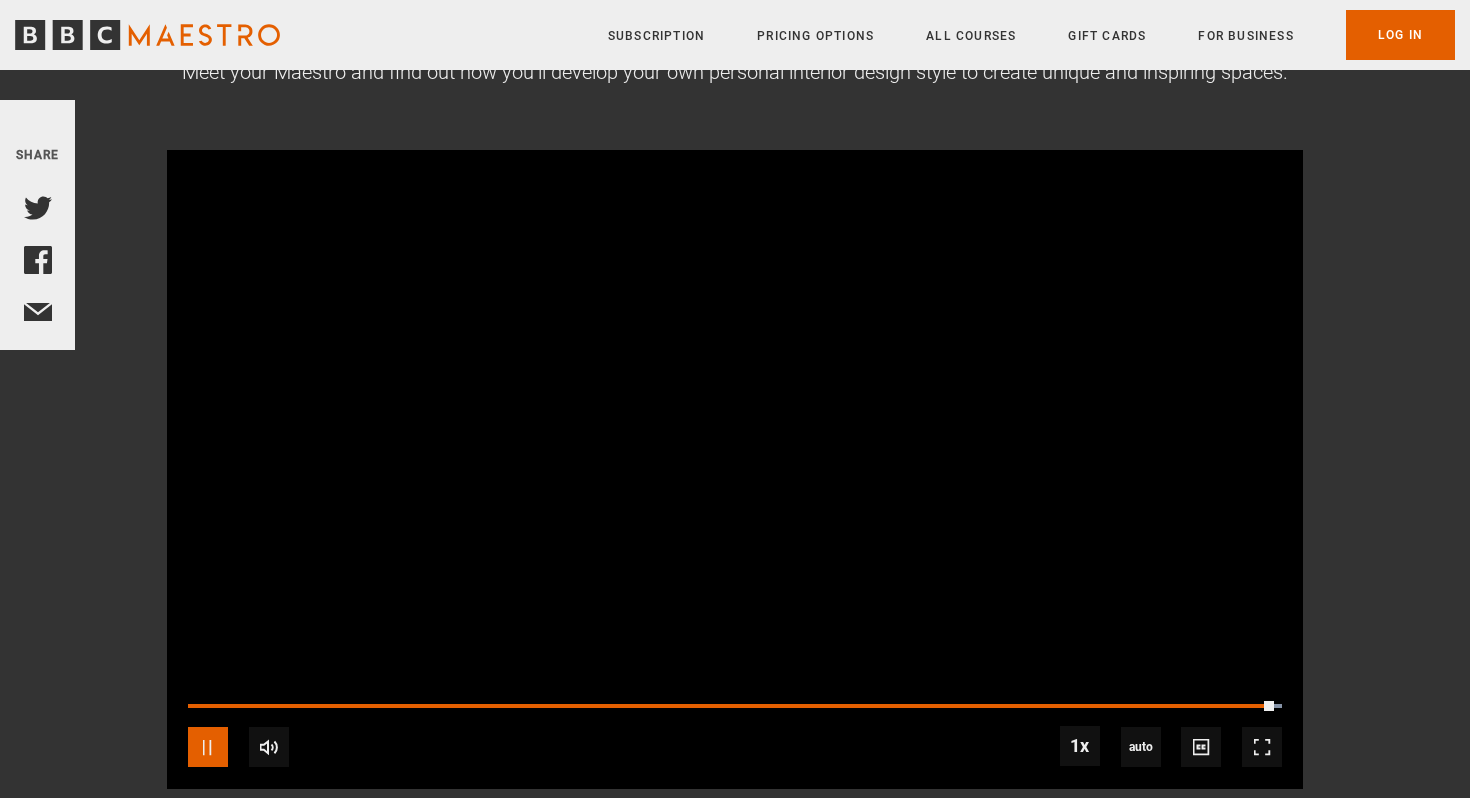 click at bounding box center [208, 747] 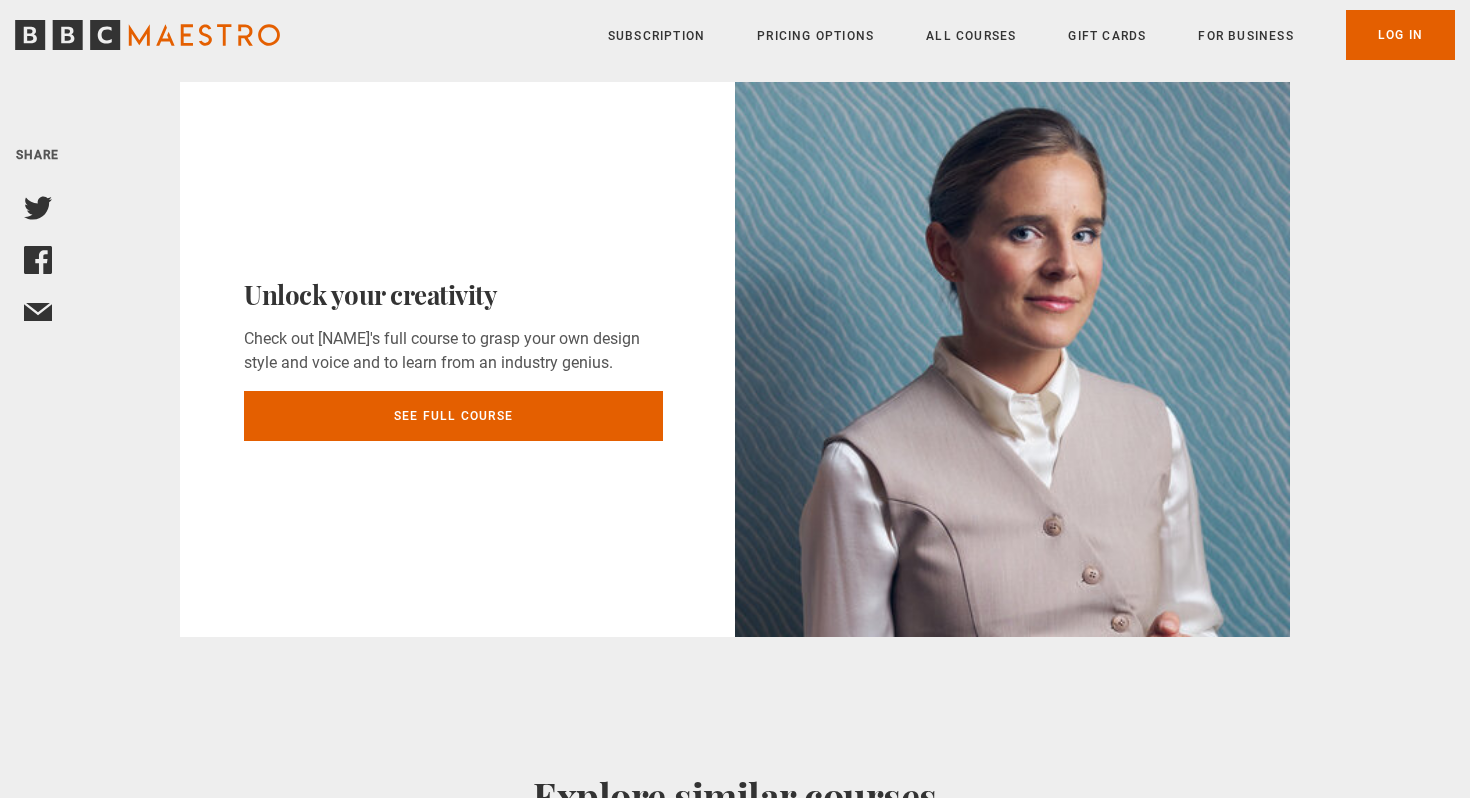 scroll, scrollTop: 2522, scrollLeft: 0, axis: vertical 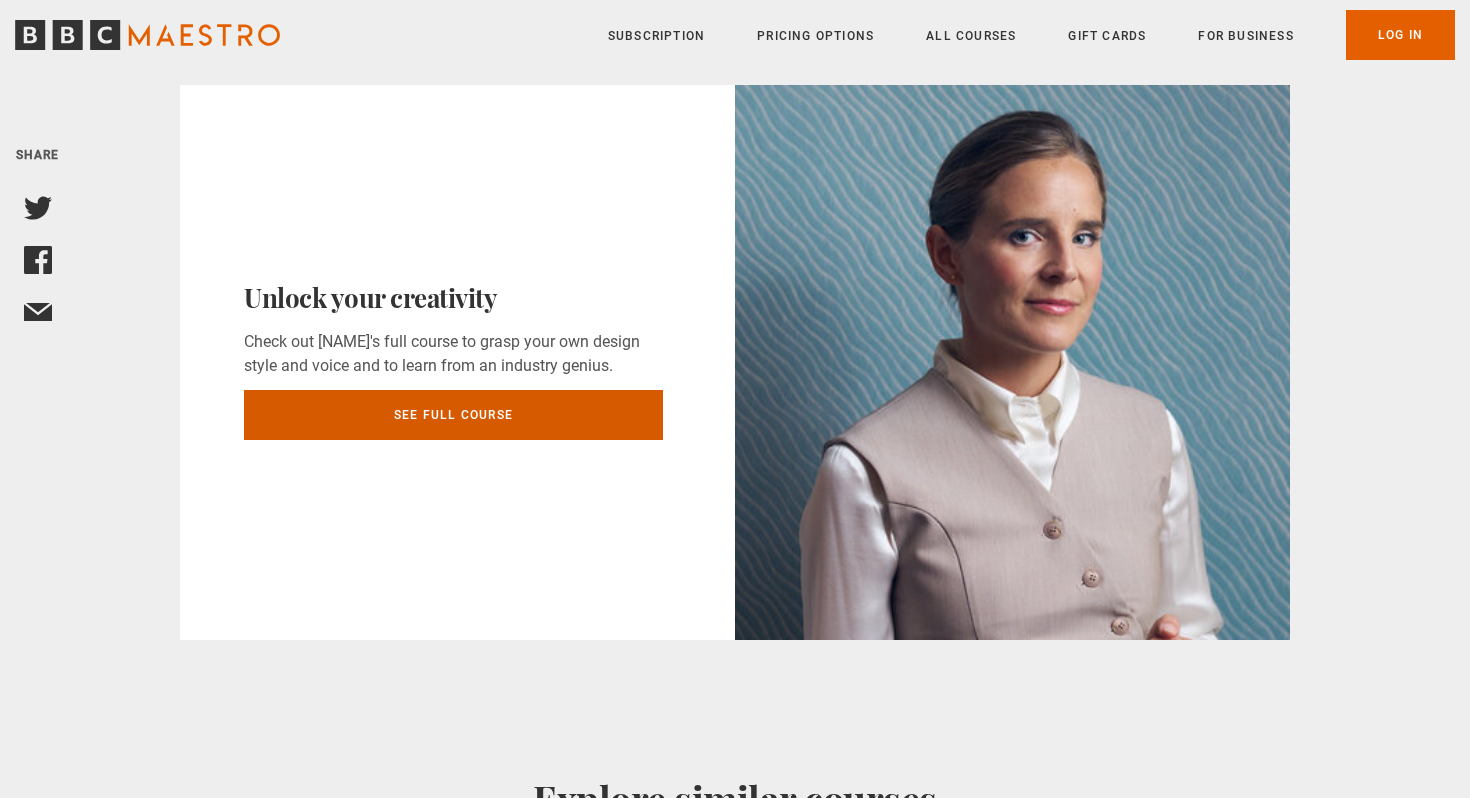 click on "See full course" at bounding box center [453, 415] 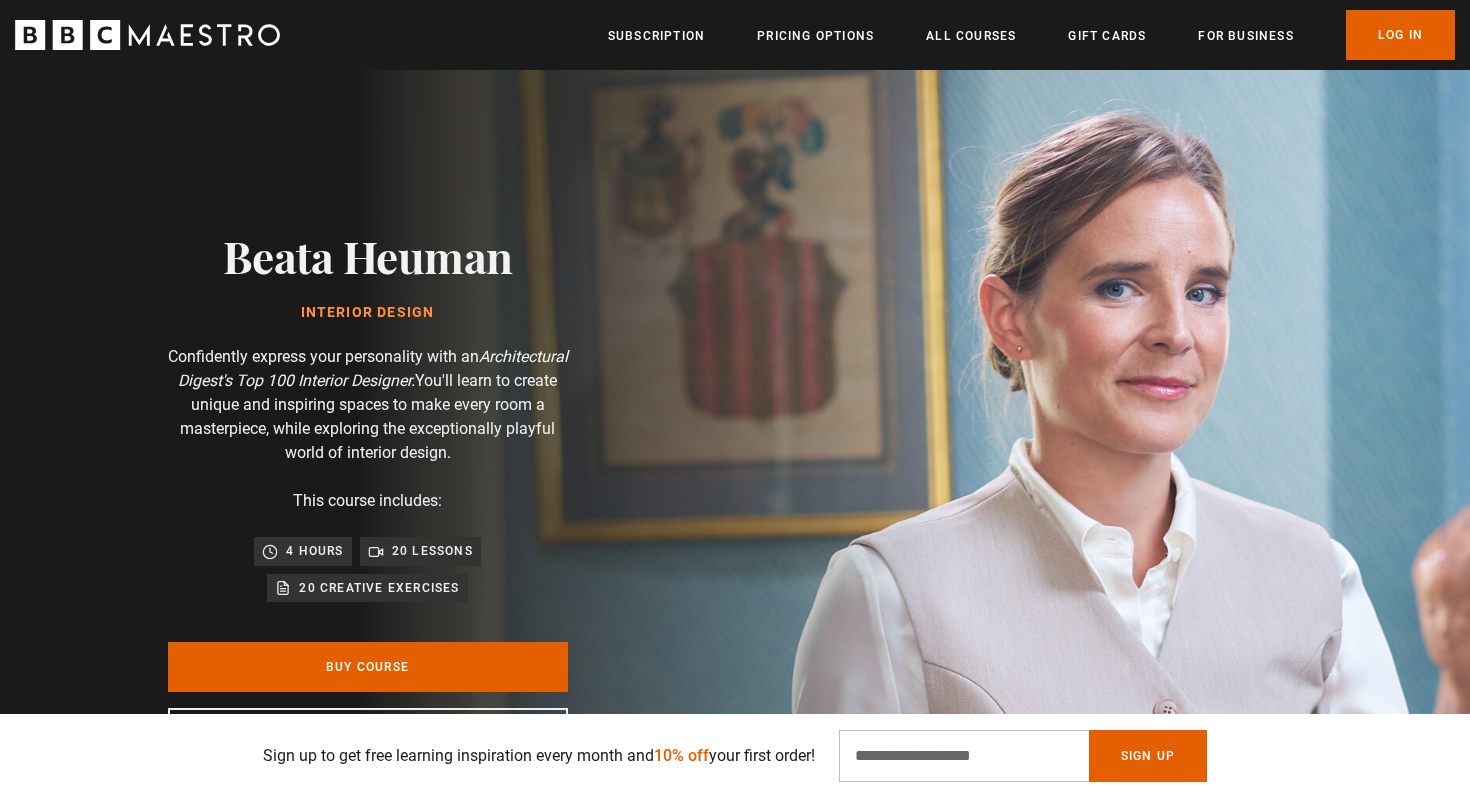 scroll, scrollTop: 247, scrollLeft: 0, axis: vertical 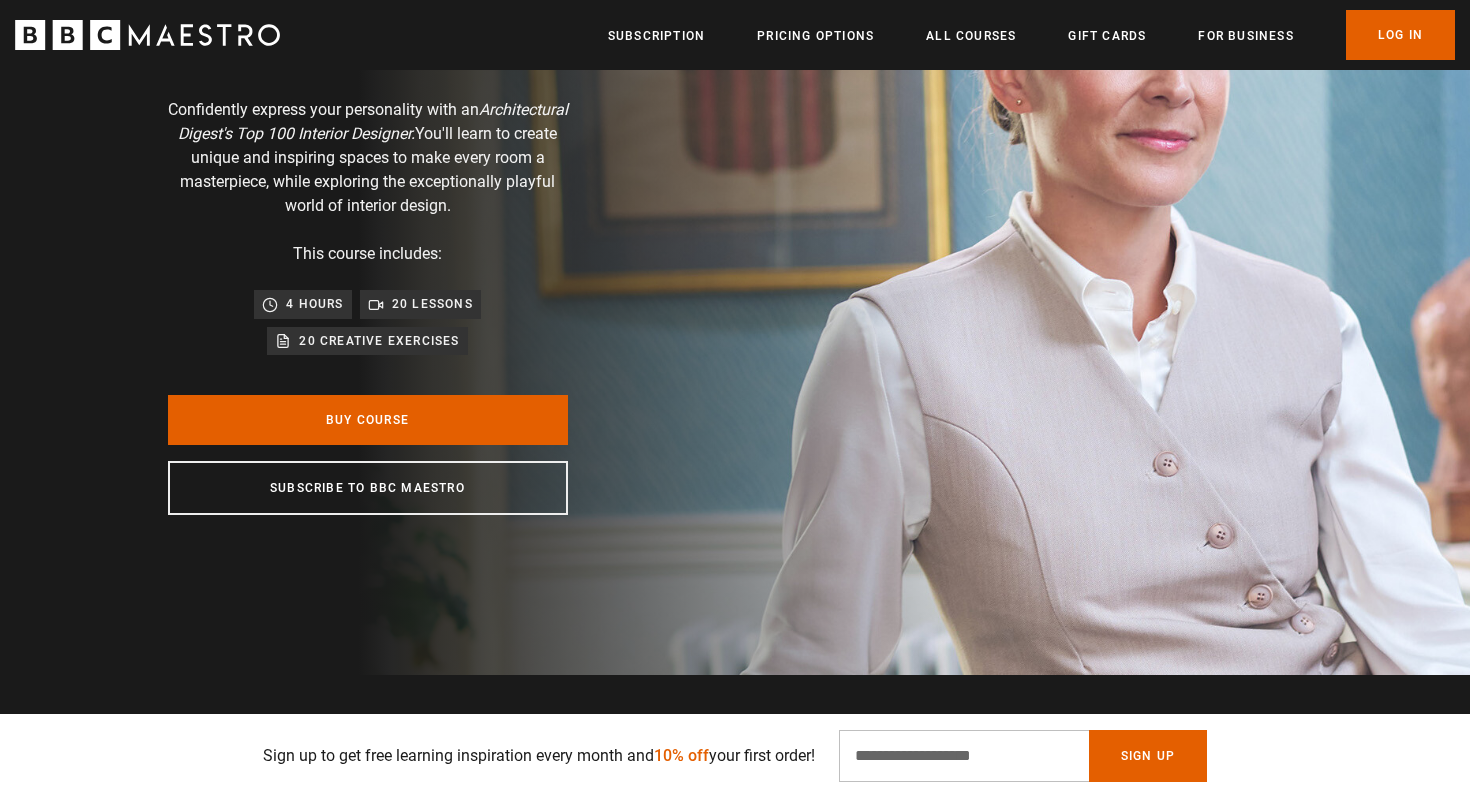 click on "20
creative exercises" at bounding box center (379, 341) 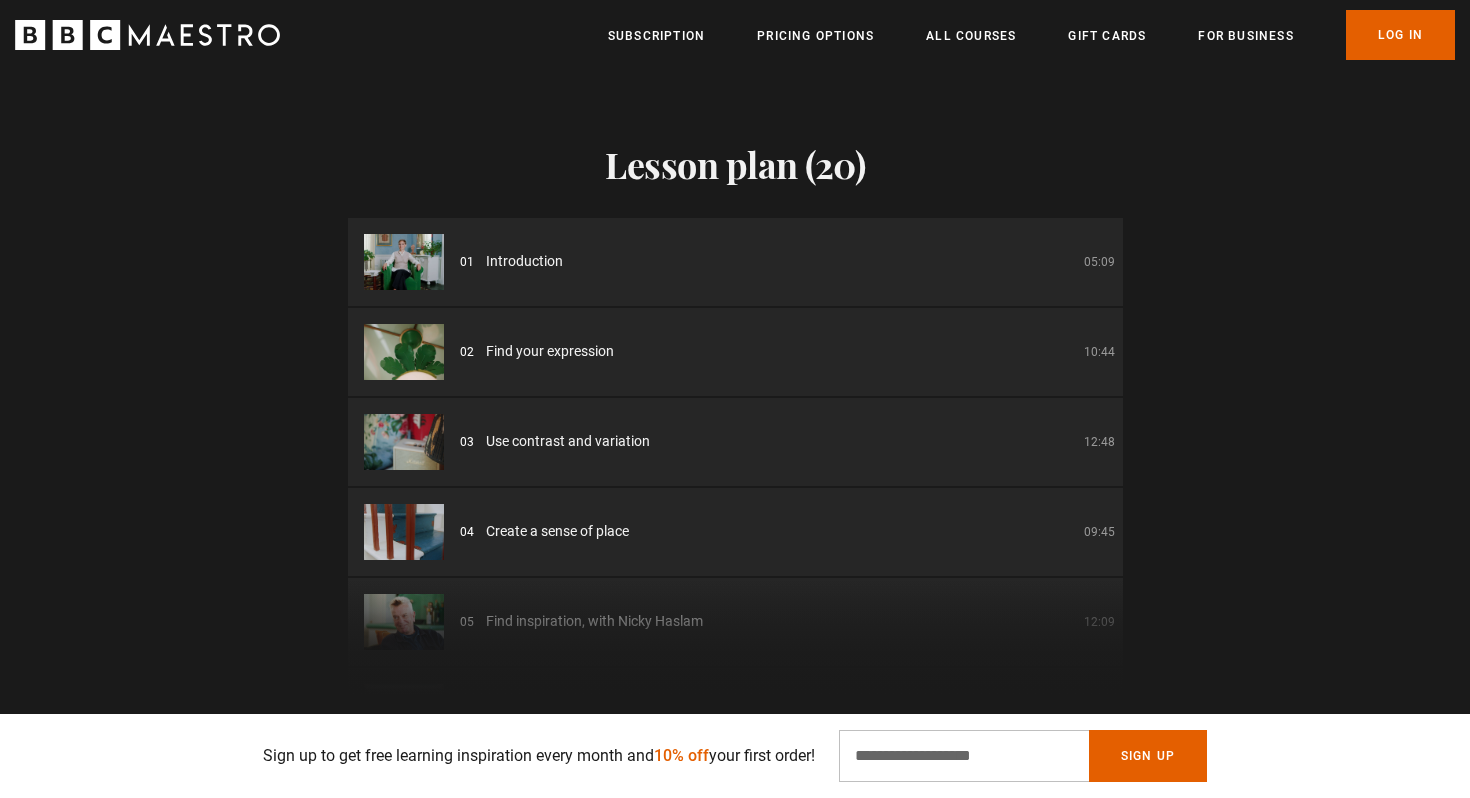 scroll, scrollTop: 2703, scrollLeft: 0, axis: vertical 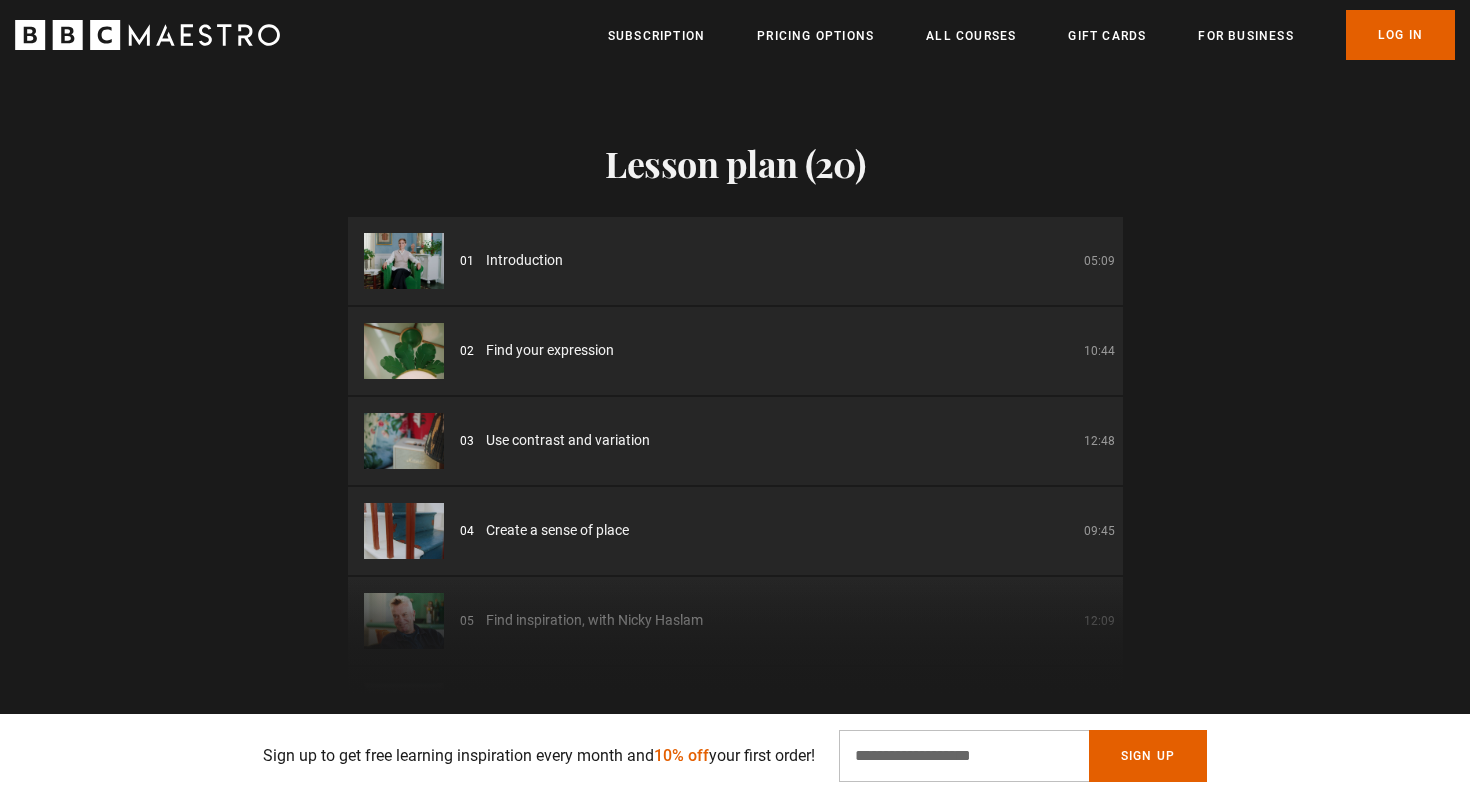 click on "03
Use contrast and variation
12:48" at bounding box center (787, 440) 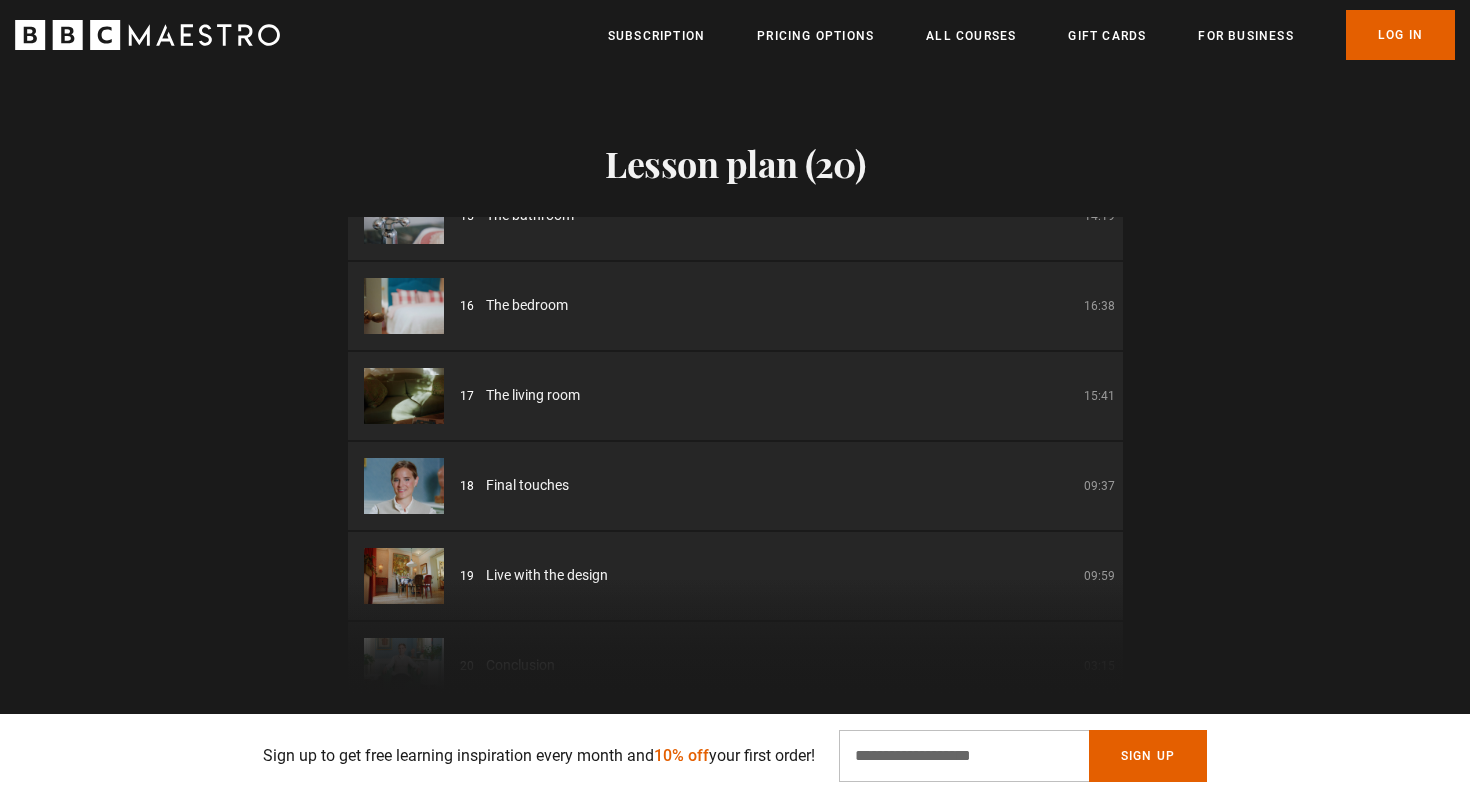 scroll, scrollTop: 1318, scrollLeft: 0, axis: vertical 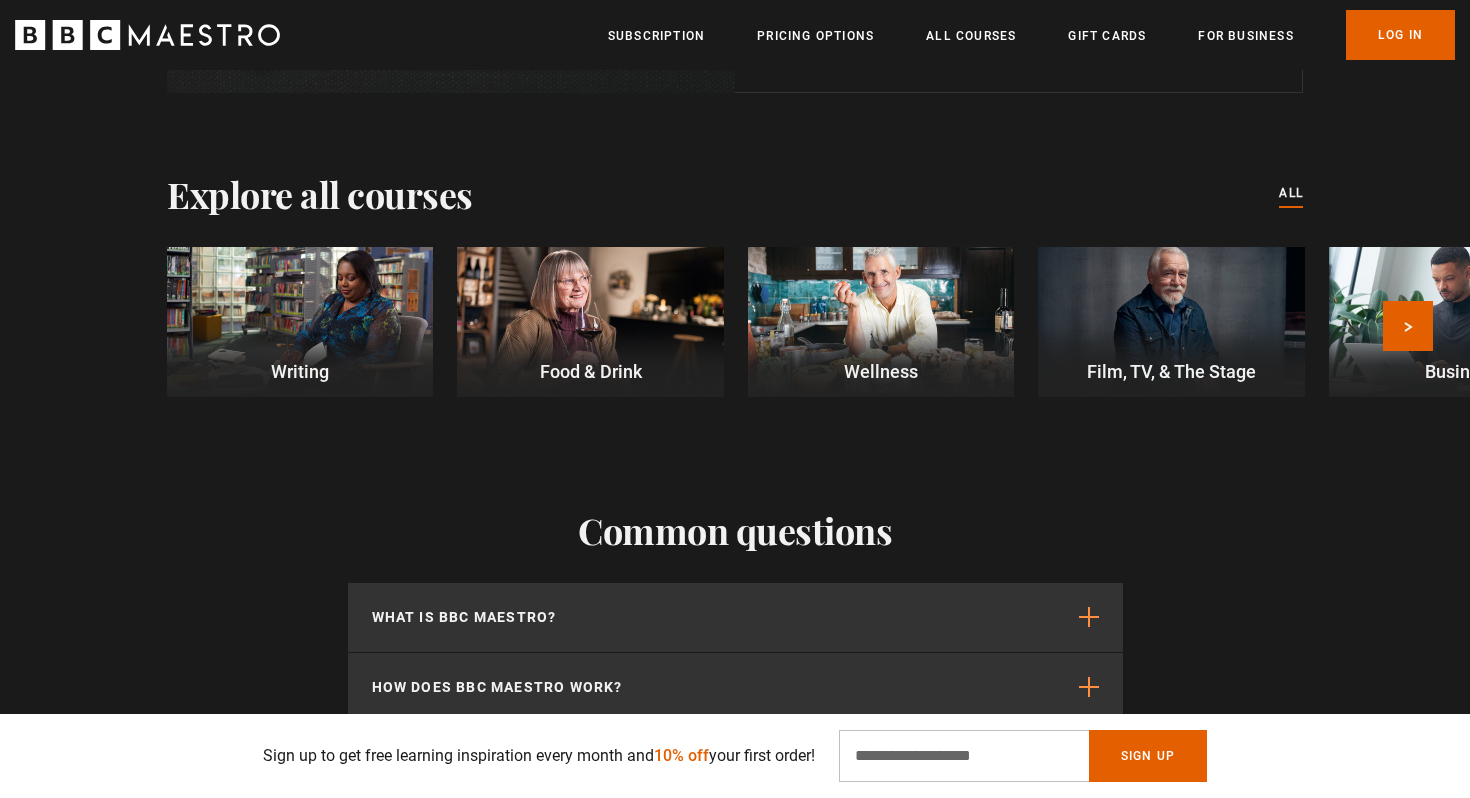 click at bounding box center (590, 322) 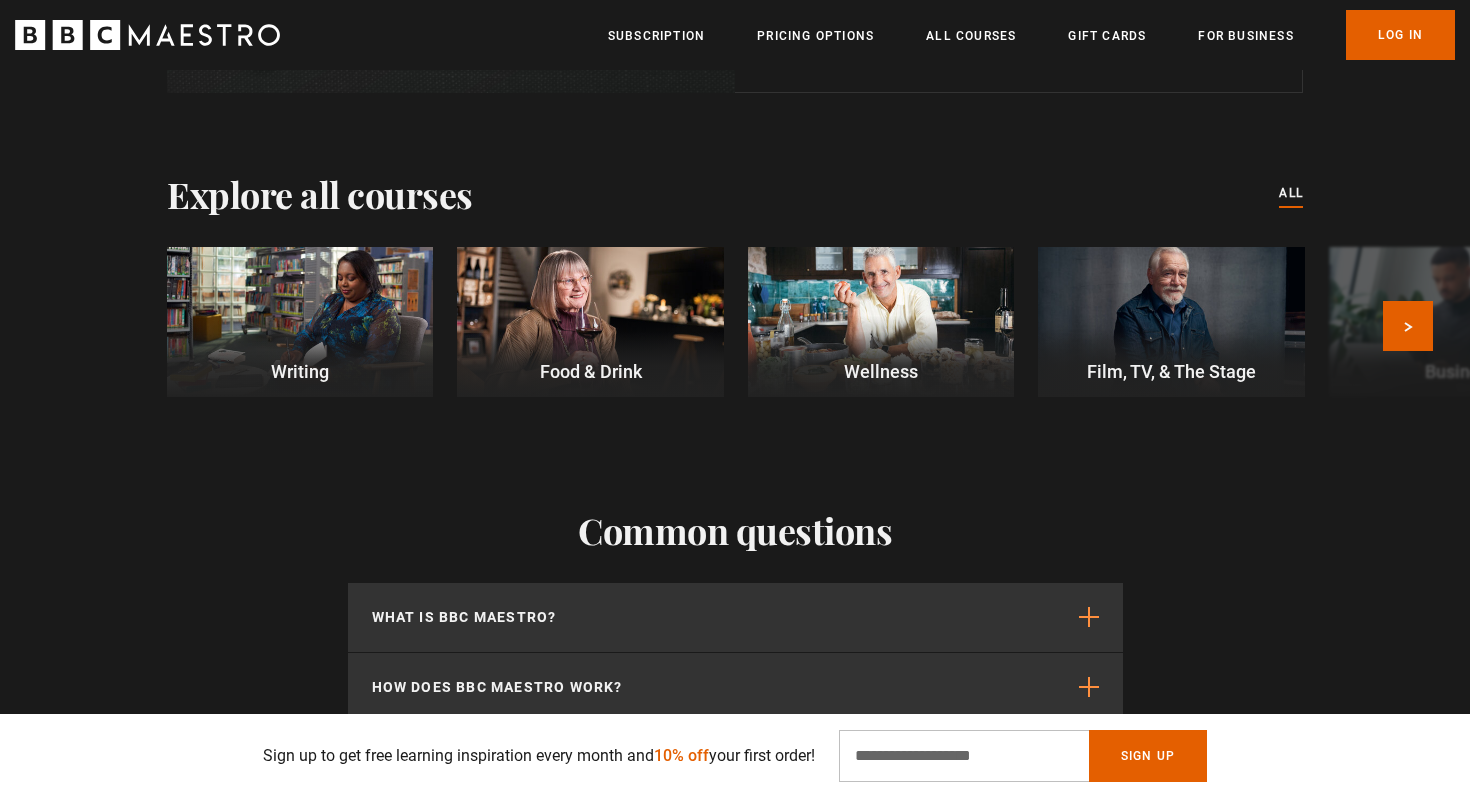 scroll, scrollTop: 0, scrollLeft: 1572, axis: horizontal 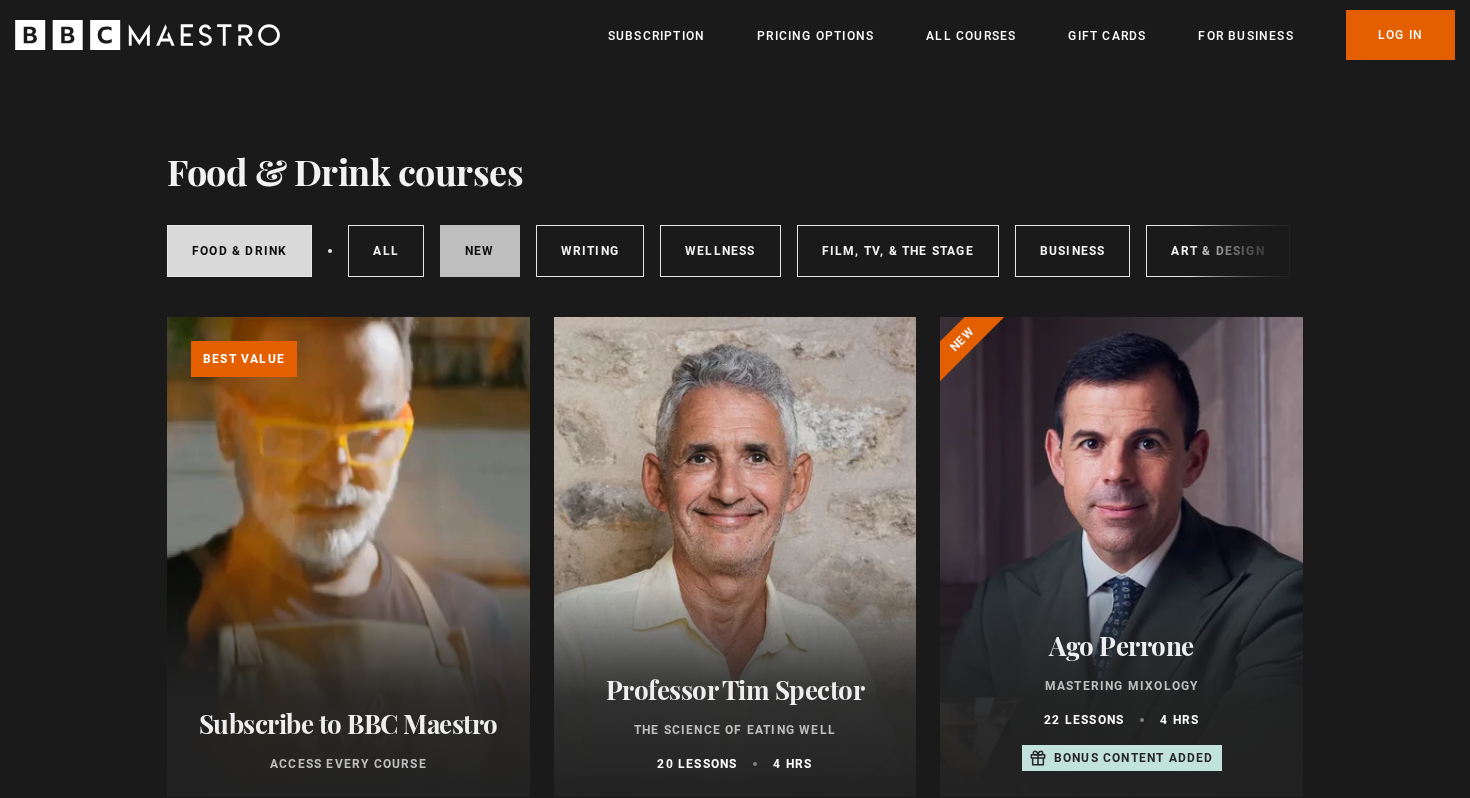 click on "New courses" at bounding box center [480, 251] 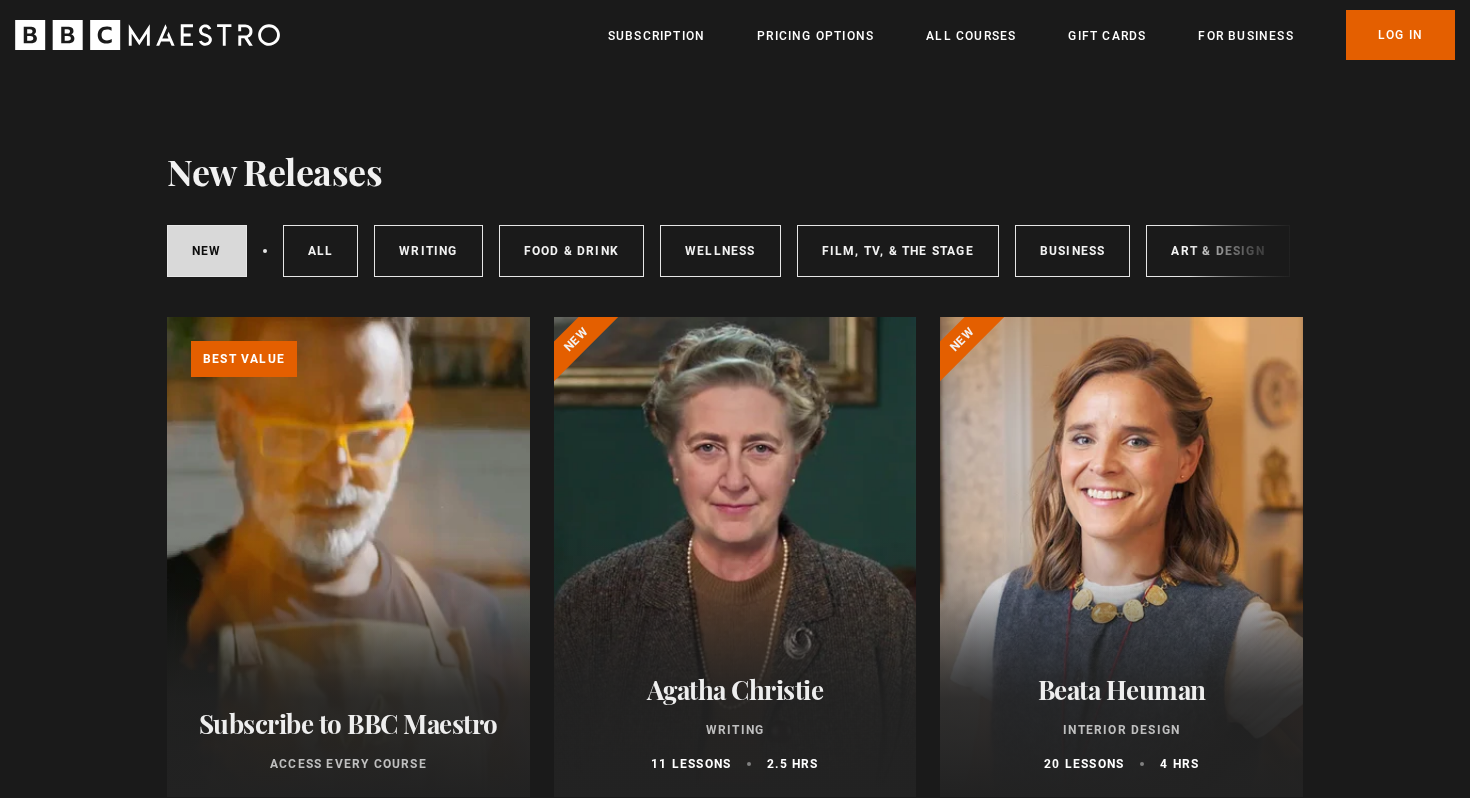 scroll, scrollTop: 0, scrollLeft: 0, axis: both 